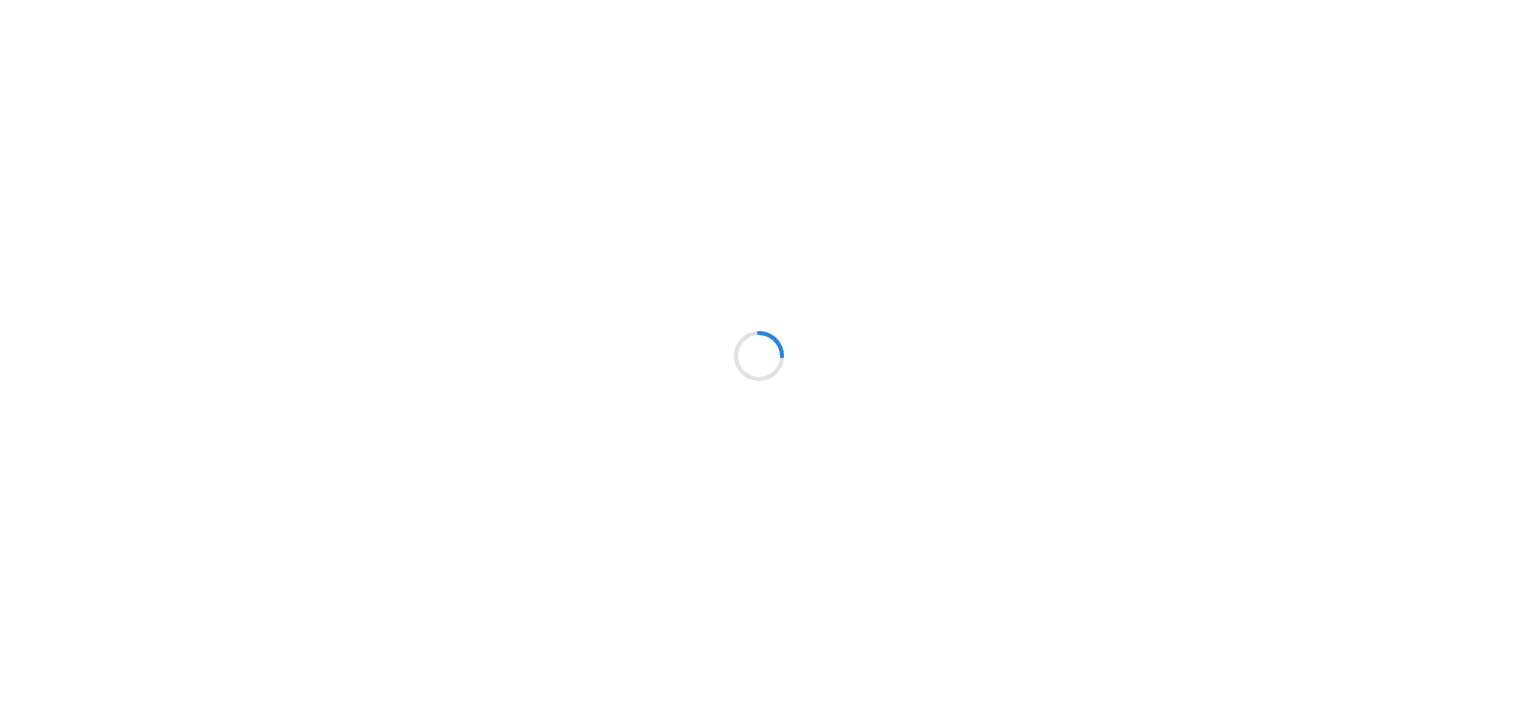 scroll, scrollTop: 0, scrollLeft: 0, axis: both 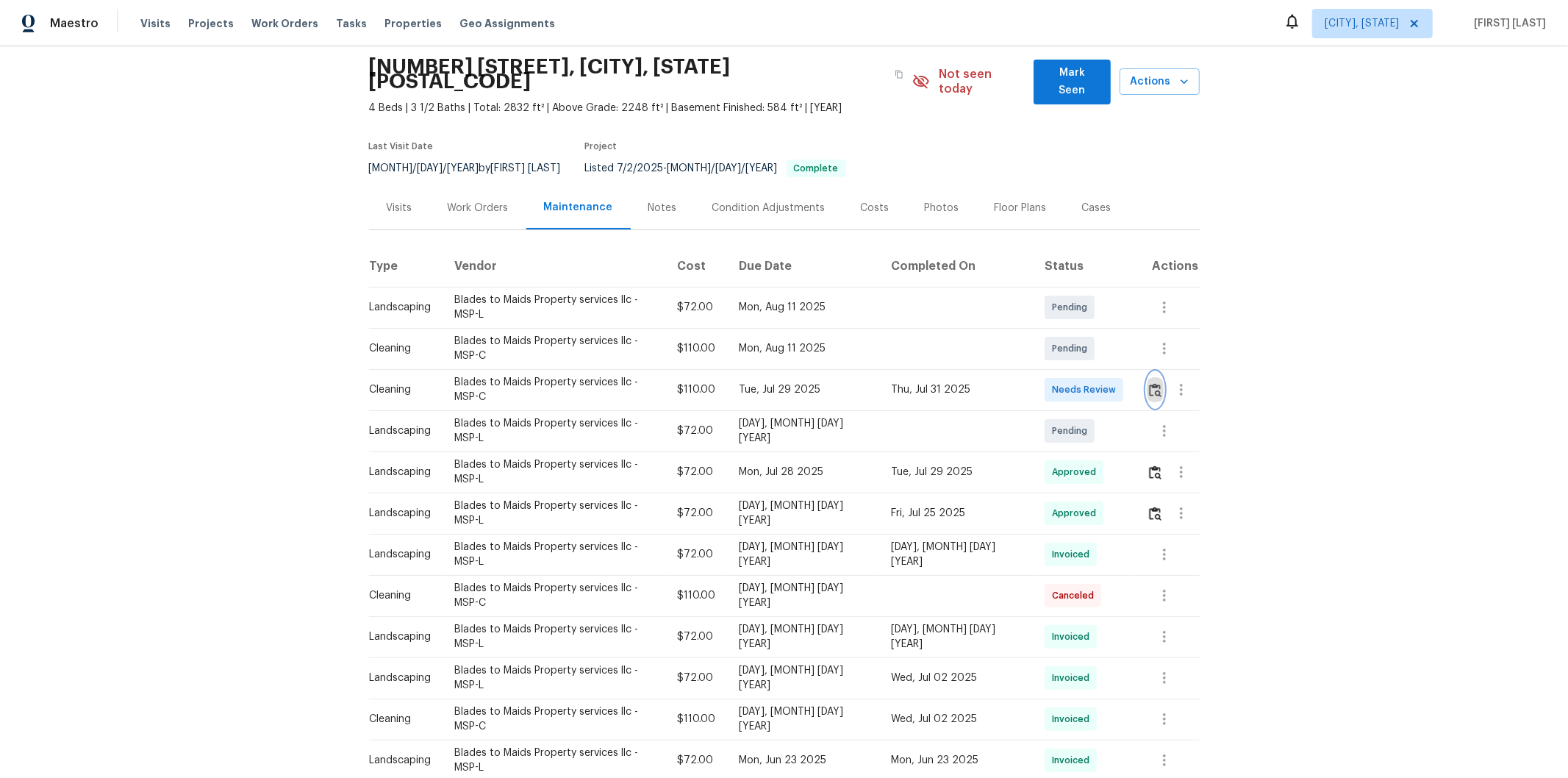click at bounding box center (1155, 390) 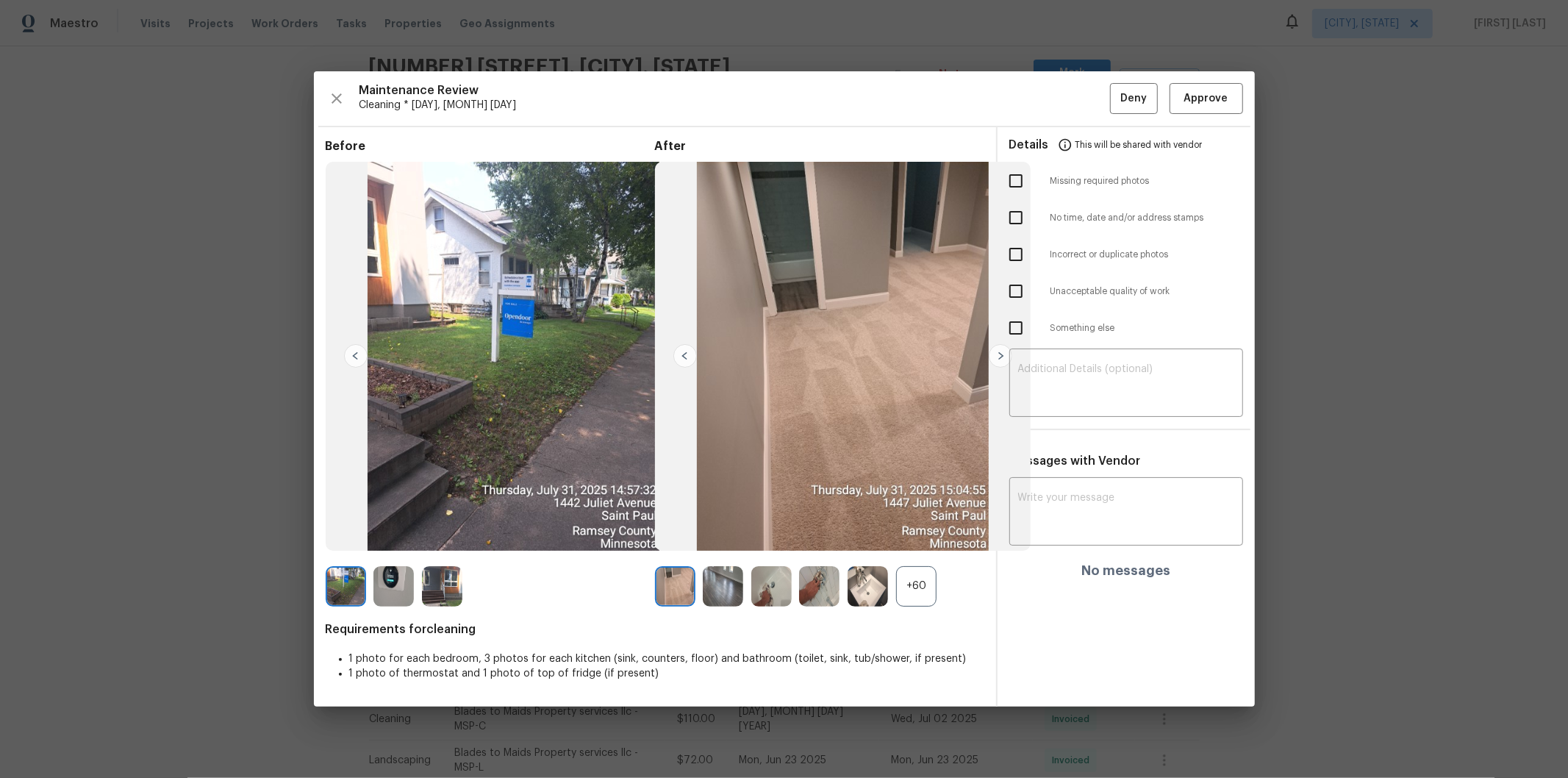 click on "+60" at bounding box center [916, 586] 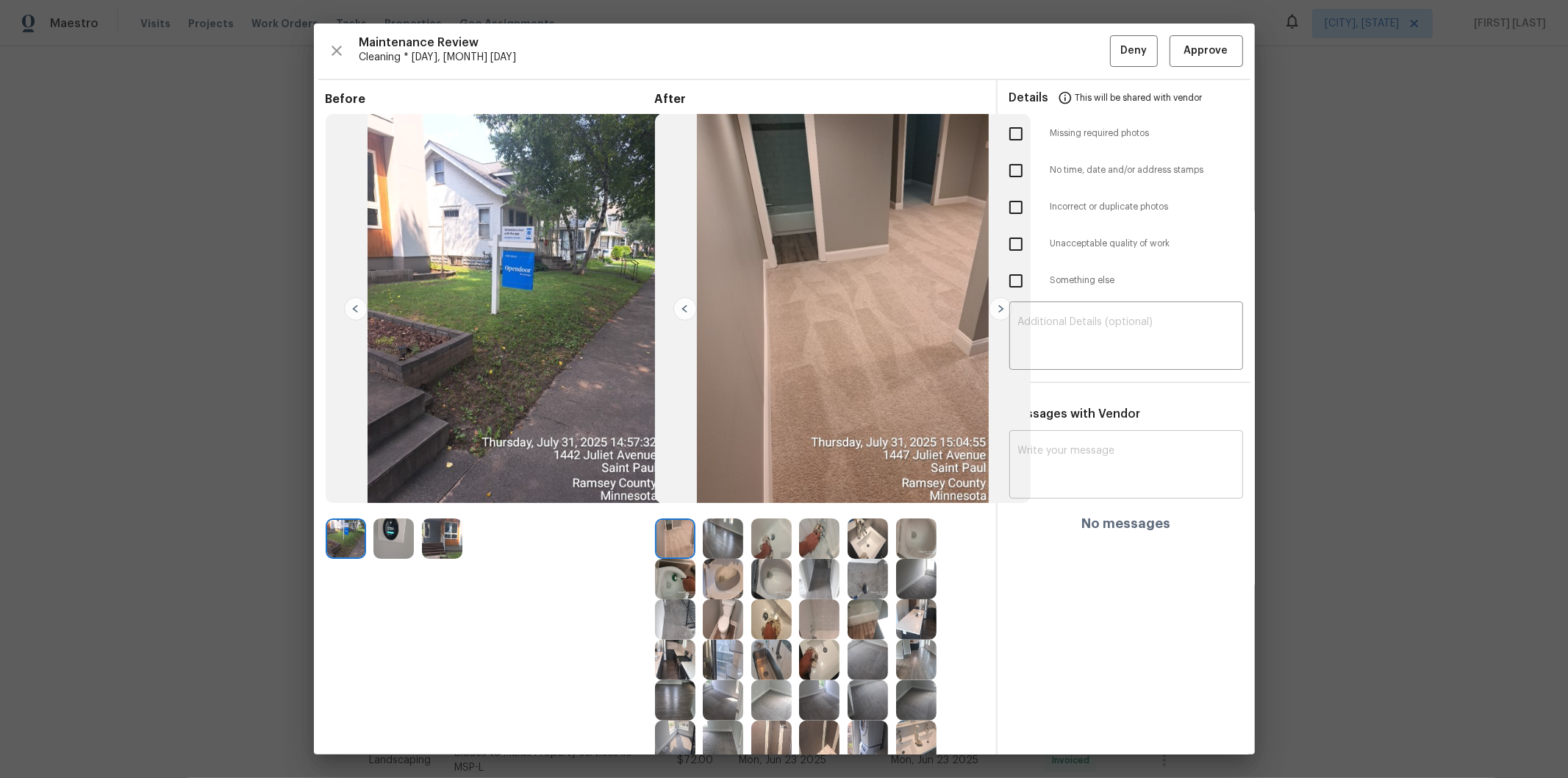 click at bounding box center [1126, 466] 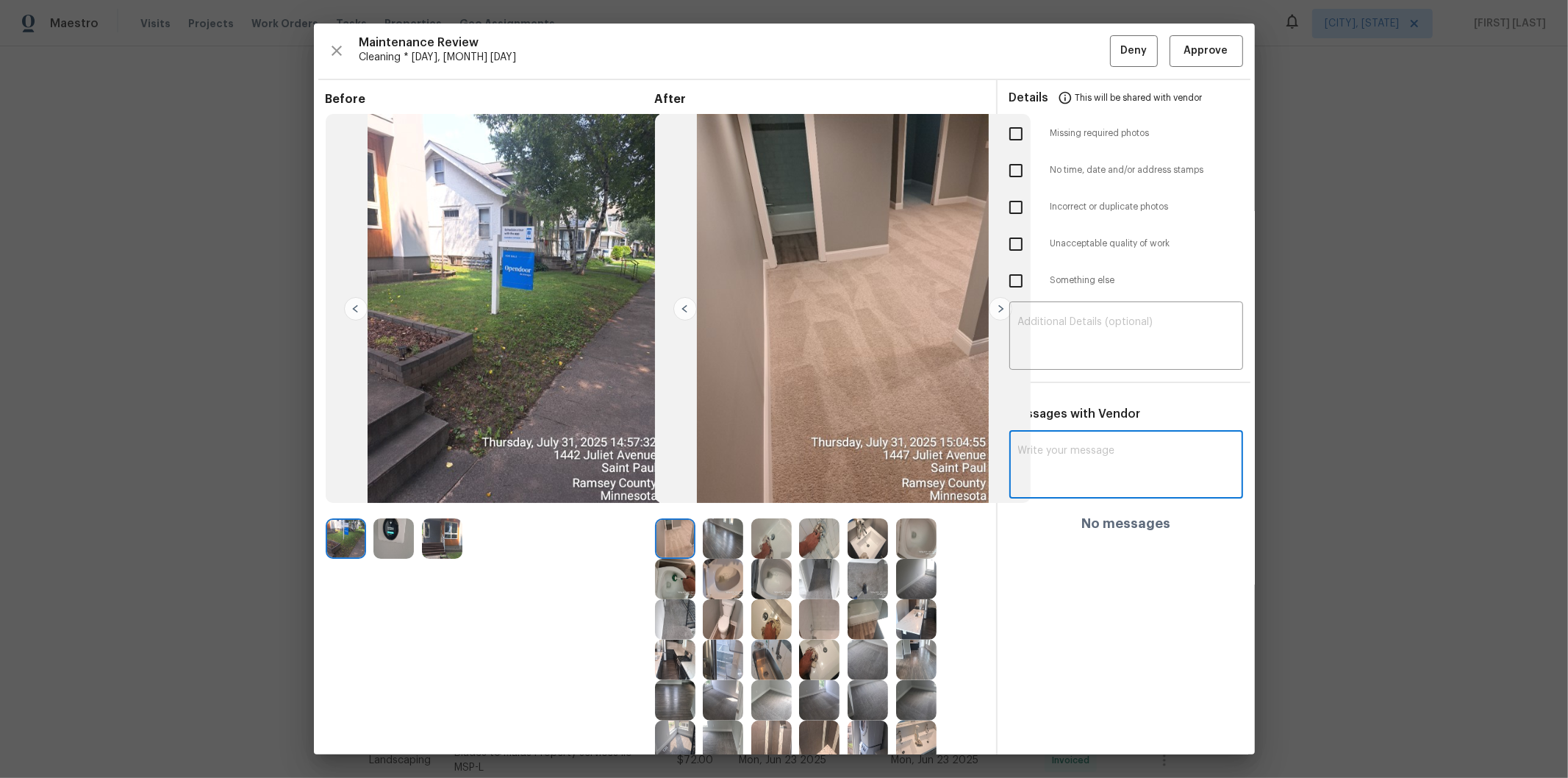 click at bounding box center [393, 538] 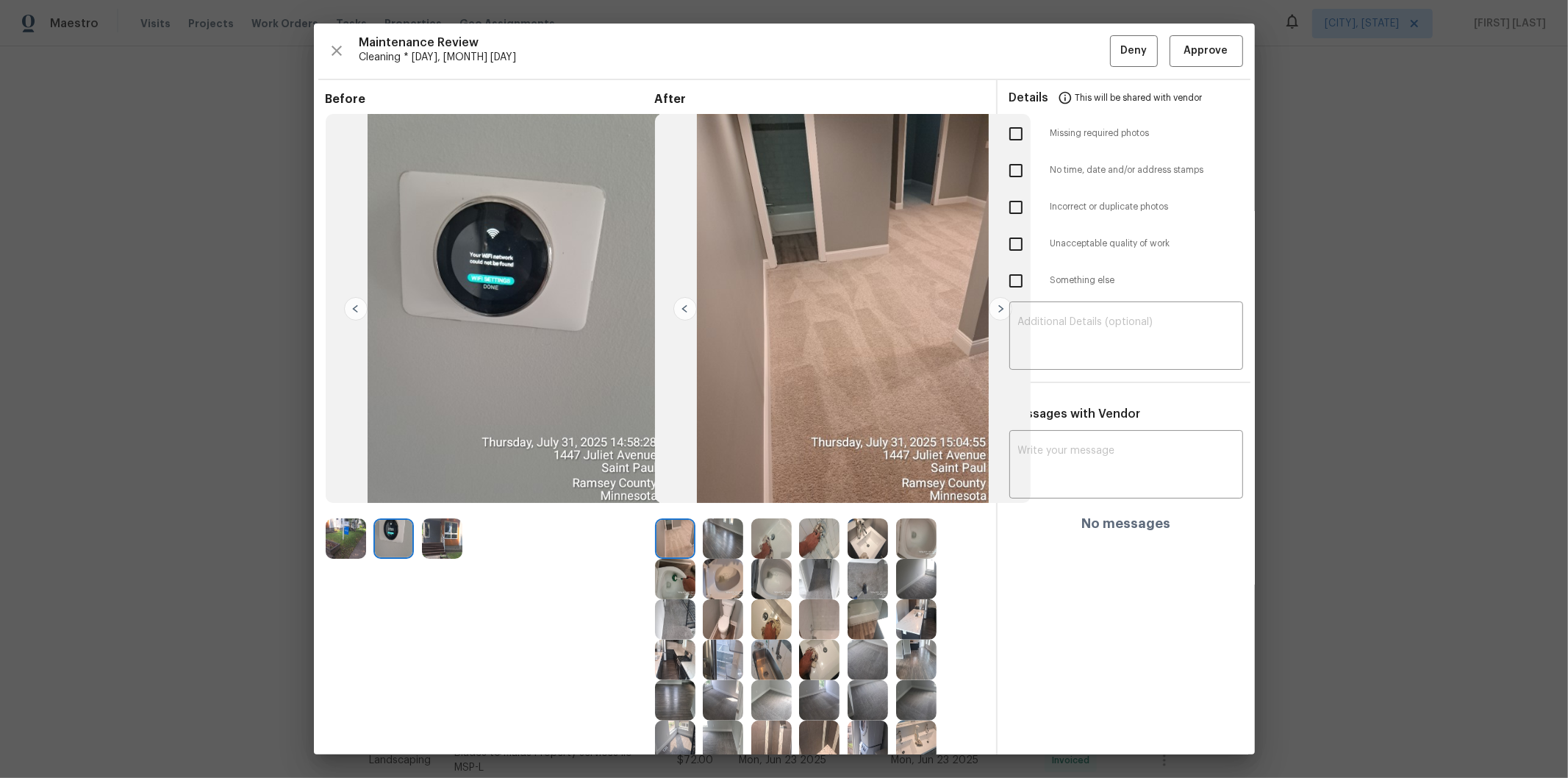 click at bounding box center (393, 538) 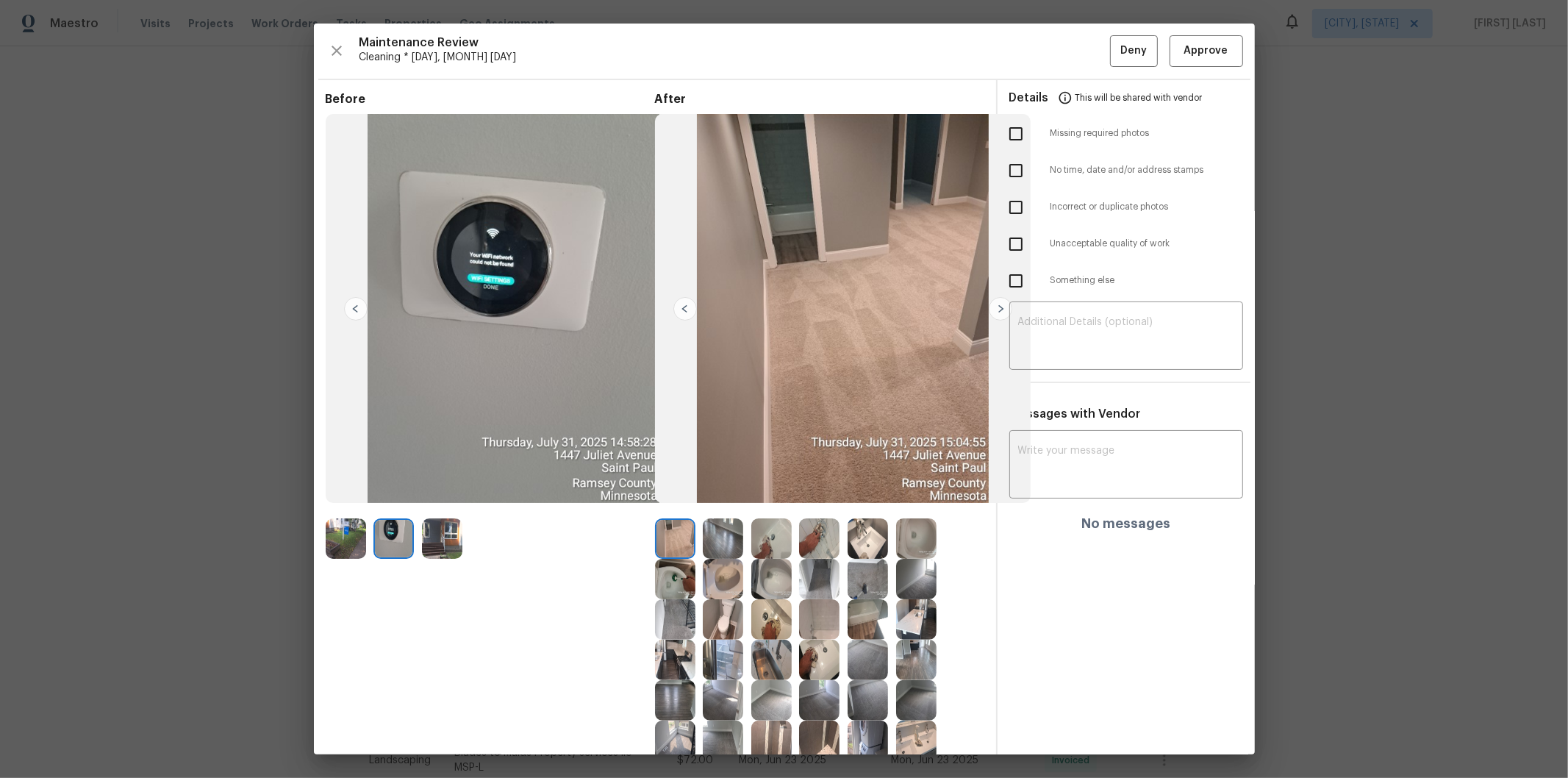 click at bounding box center [393, 538] 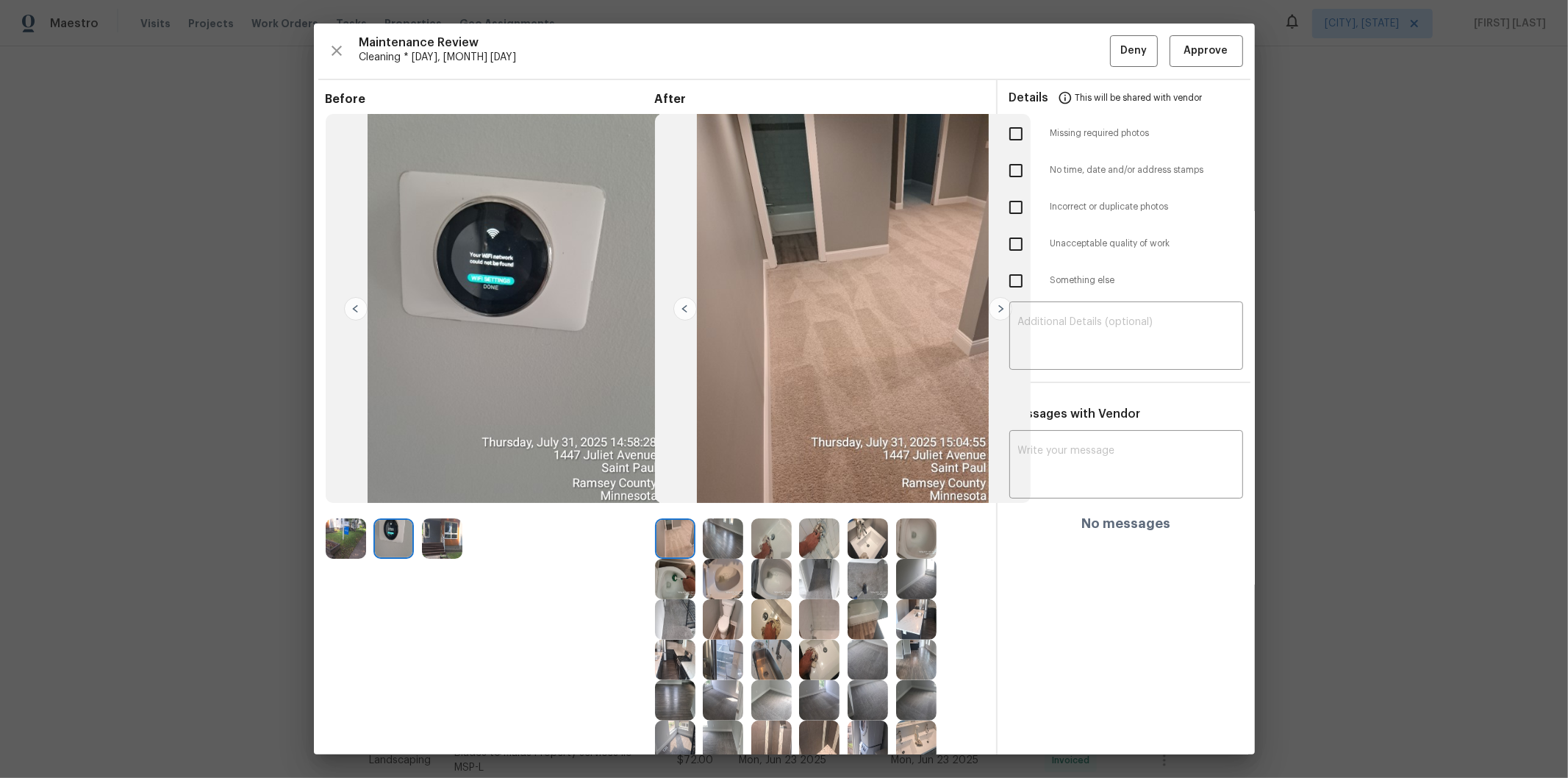 click at bounding box center [393, 538] 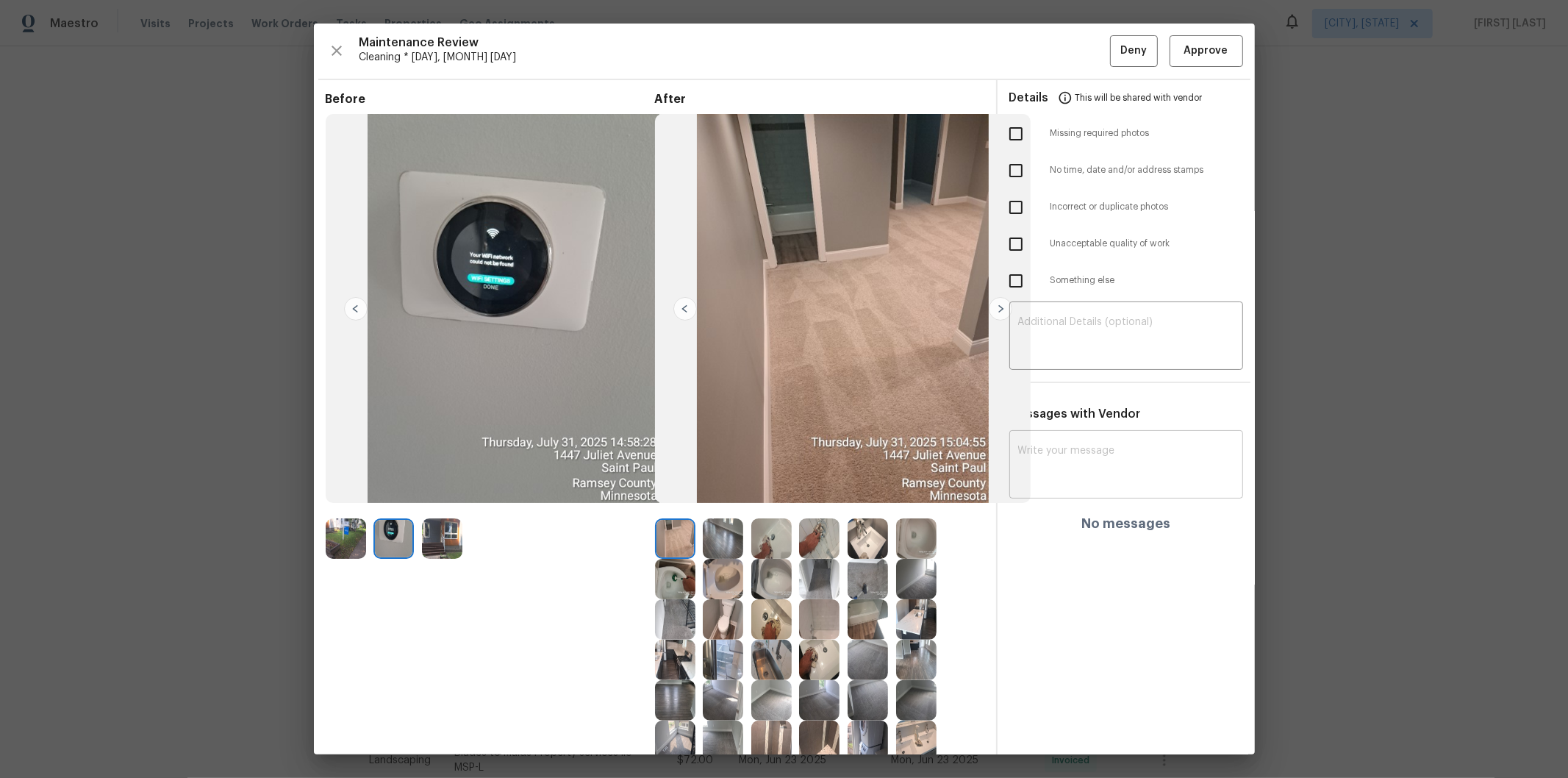 click at bounding box center [1126, 466] 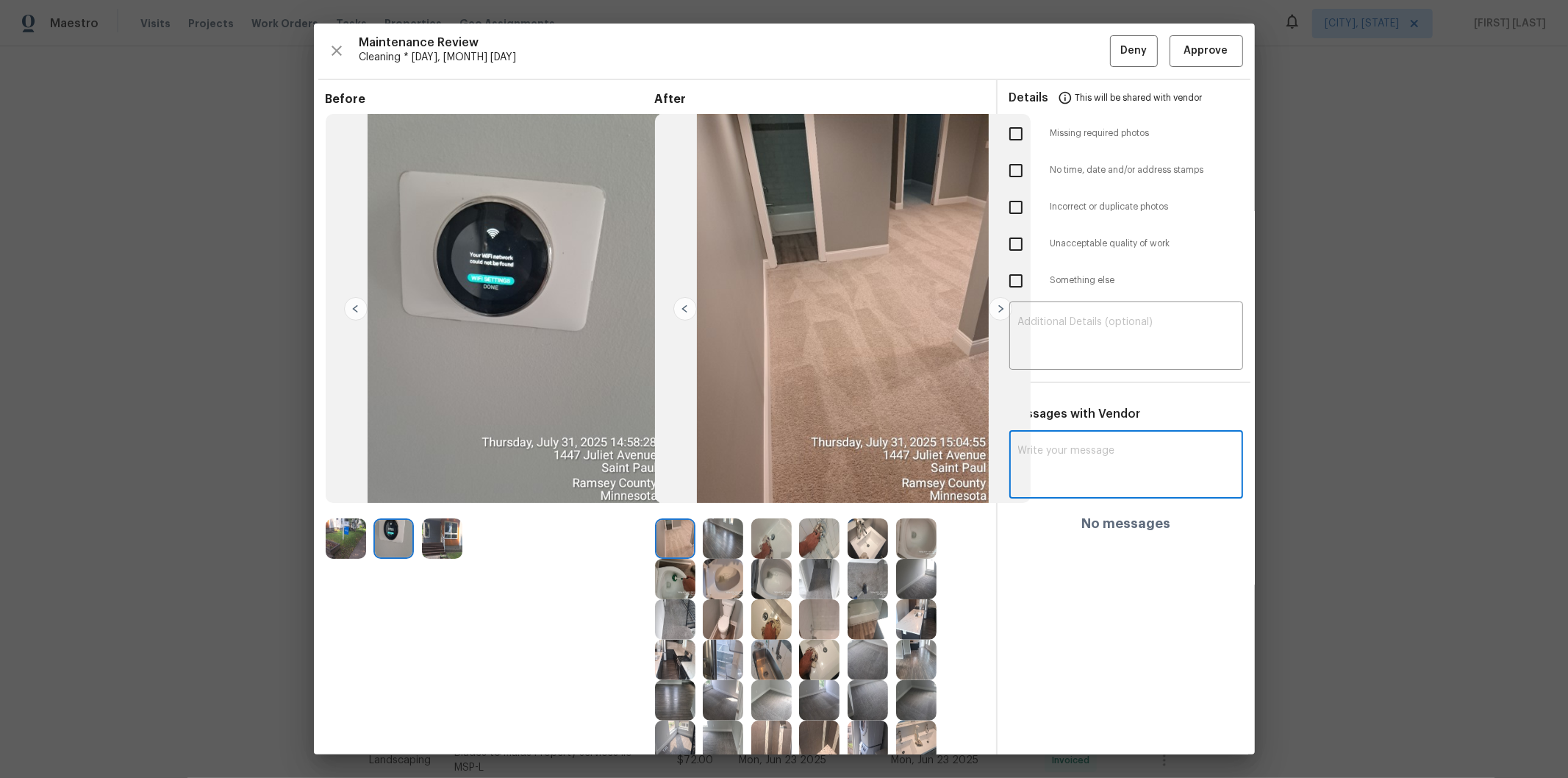 paste on "Maintenance Audit Team: Hello! Unfortunately this cleaning visit completed on 07/31/2025 has been denied because The thermostat should display the temperature clearly and be kept clean. For approval, please upload the correct photo(s). If you or your team need a refresher on the quality standards and requirements, they can be found at https://www.opendoor.com/vendor-help/quality. Thank you!" 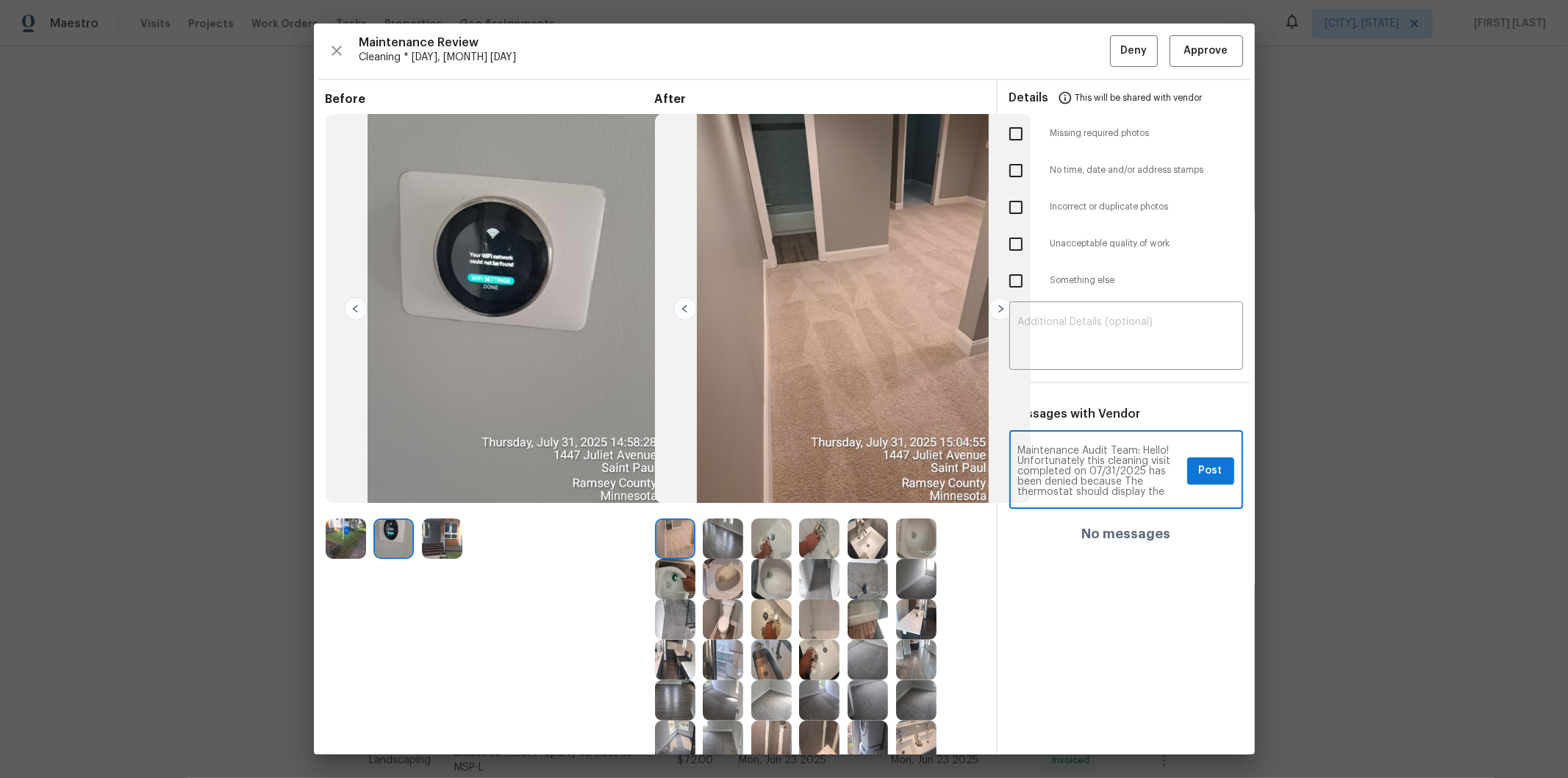 scroll, scrollTop: 113, scrollLeft: 0, axis: vertical 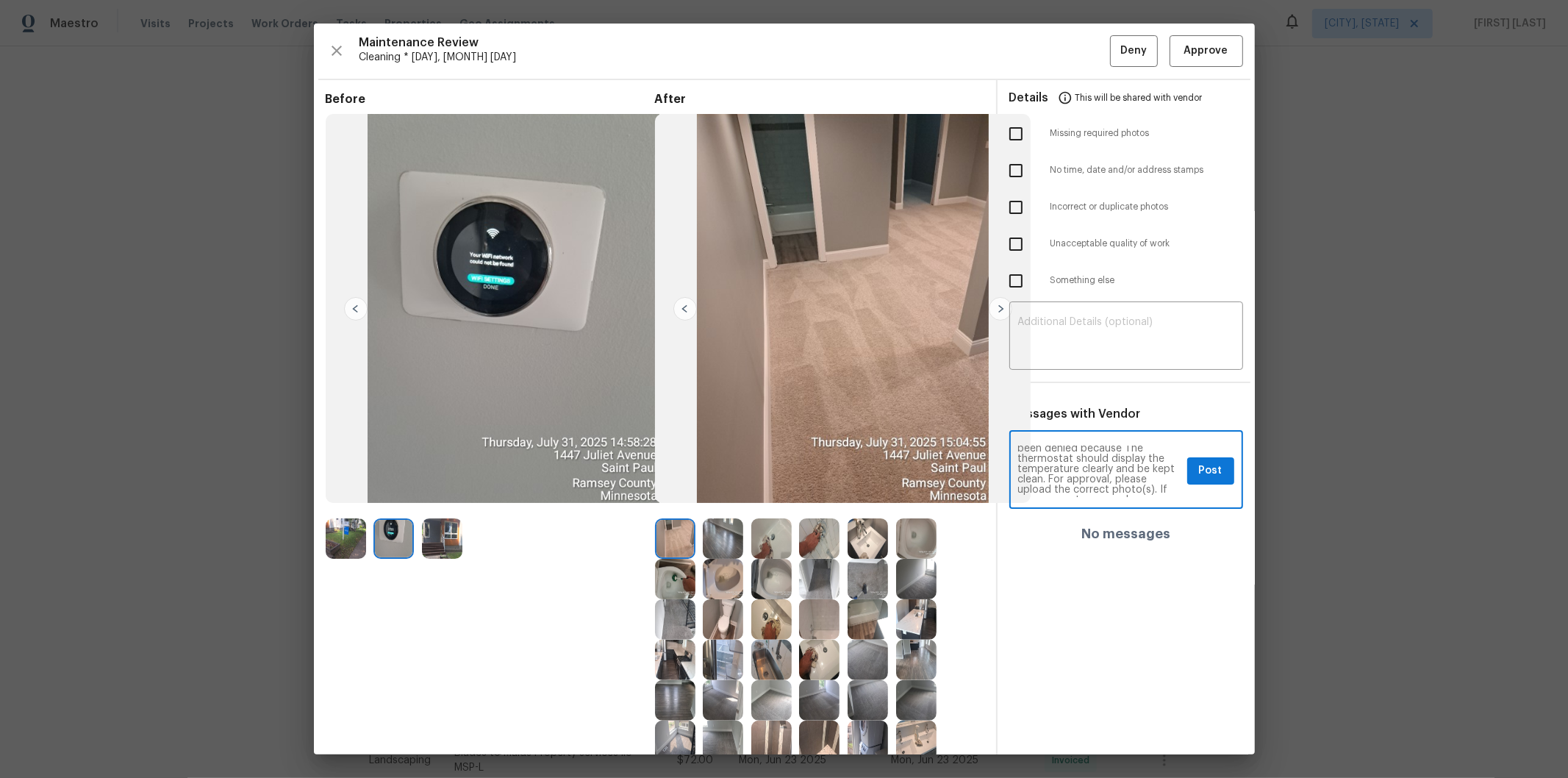 type on "Maintenance Audit Team: Hello! Unfortunately this cleaning visit completed on 07/31/2025 has been denied because The thermostat should display the temperature clearly and be kept clean. For approval, please upload the correct photo(s). If you or your team need a refresher on the quality standards and requirements, they can be found at https://www.opendoor.com/vendor-help/quality. Thank you!" 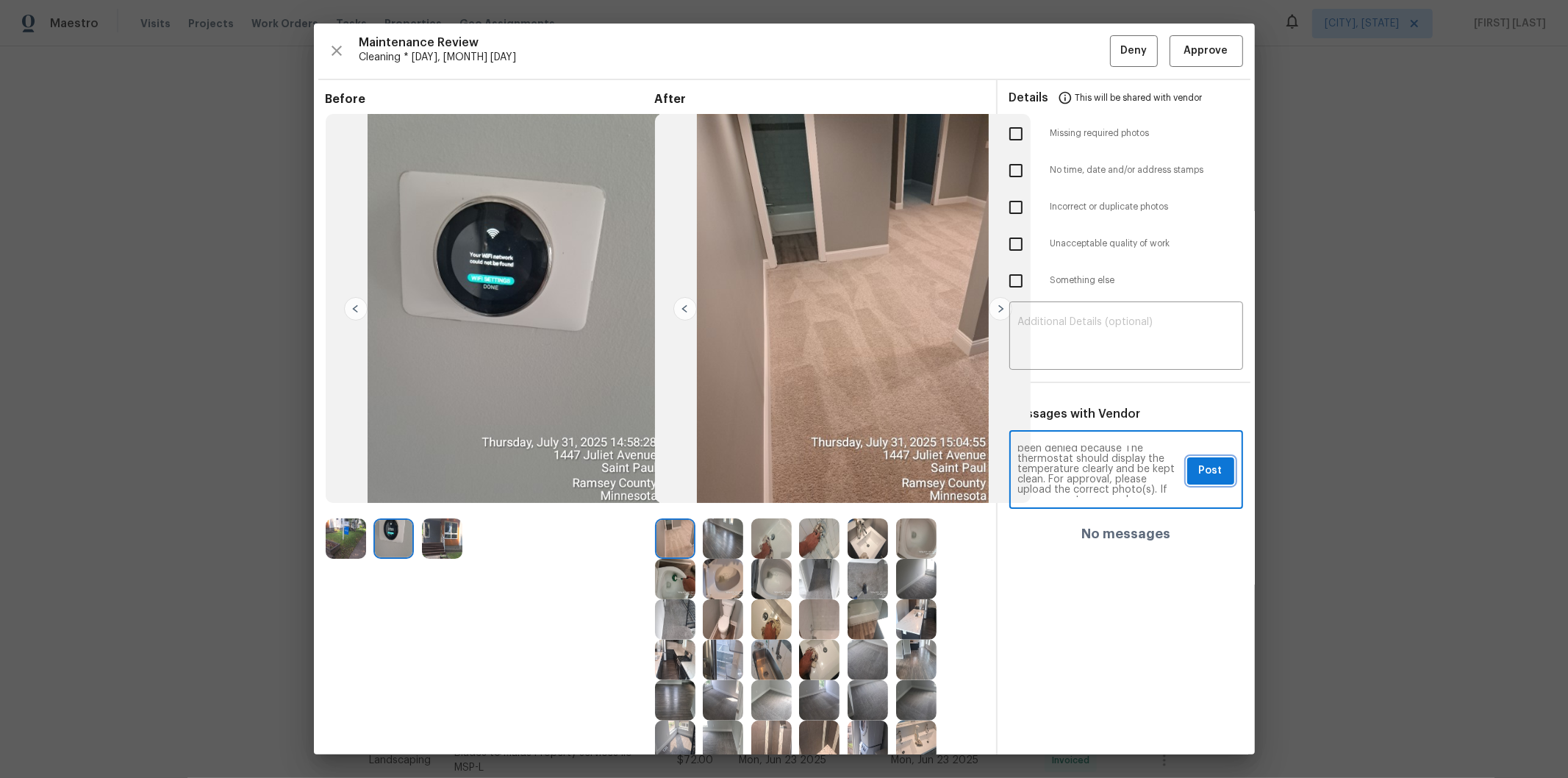 click on "Post" at bounding box center (1211, 471) 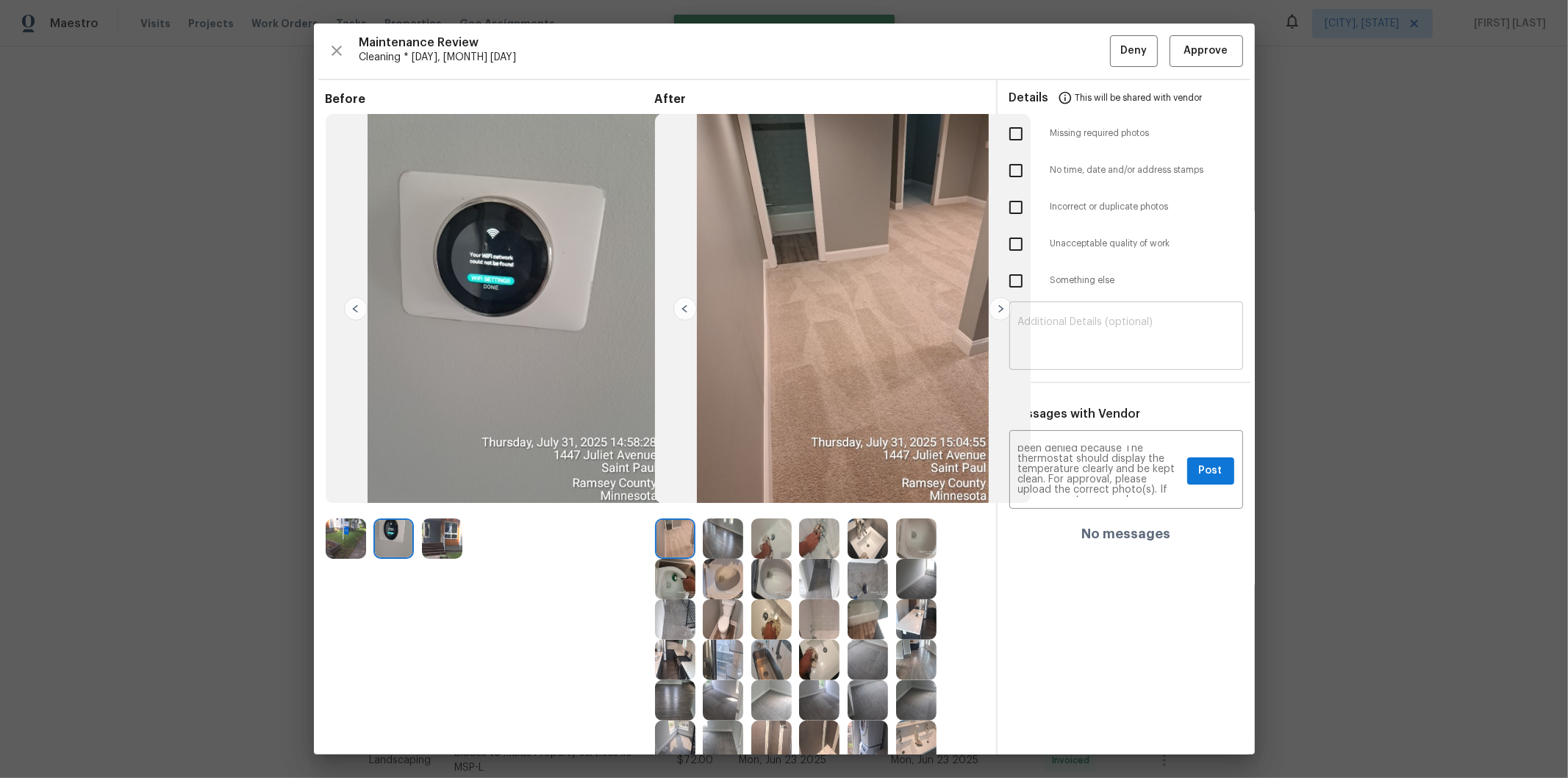 type 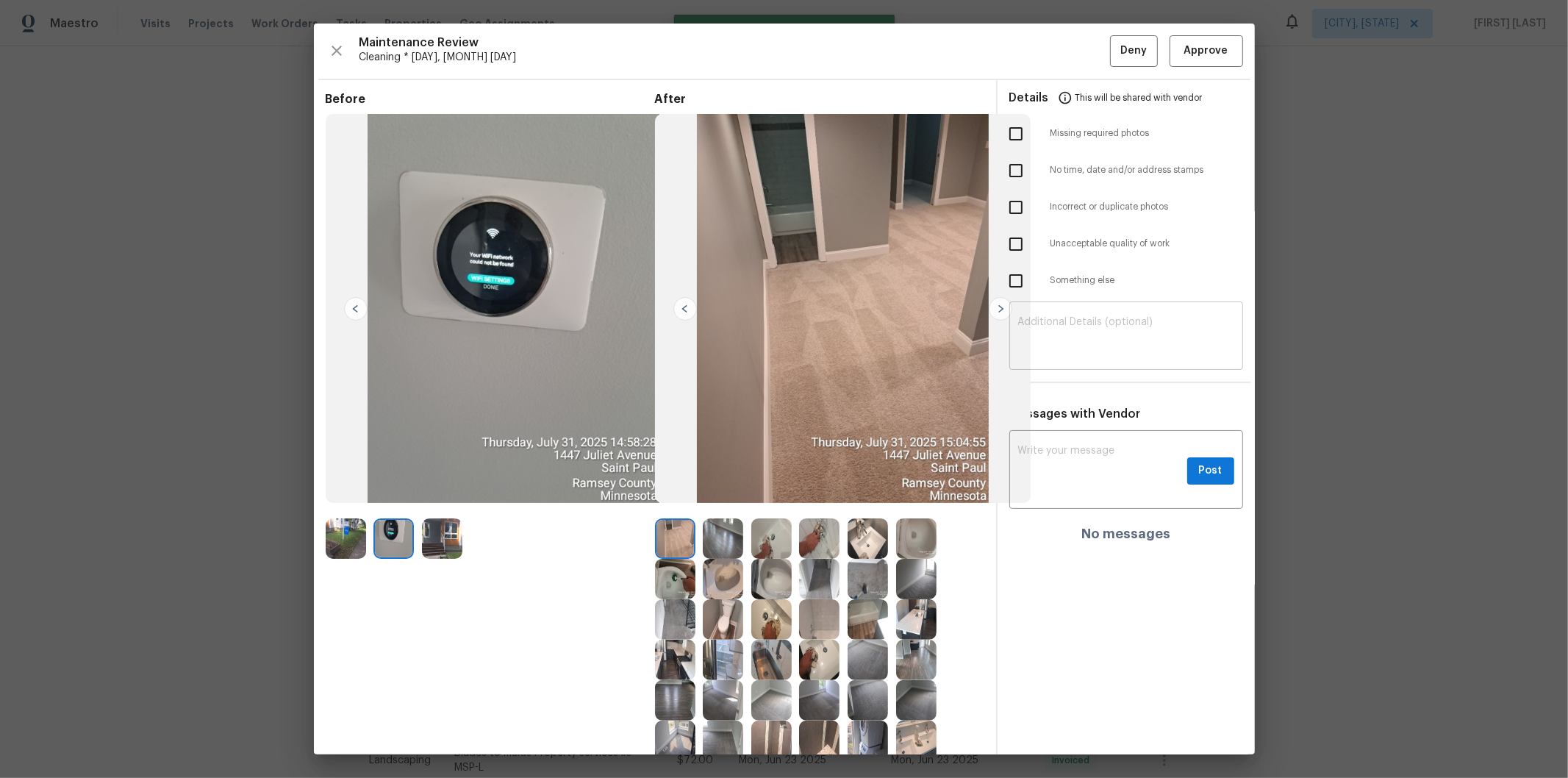 scroll, scrollTop: 0, scrollLeft: 0, axis: both 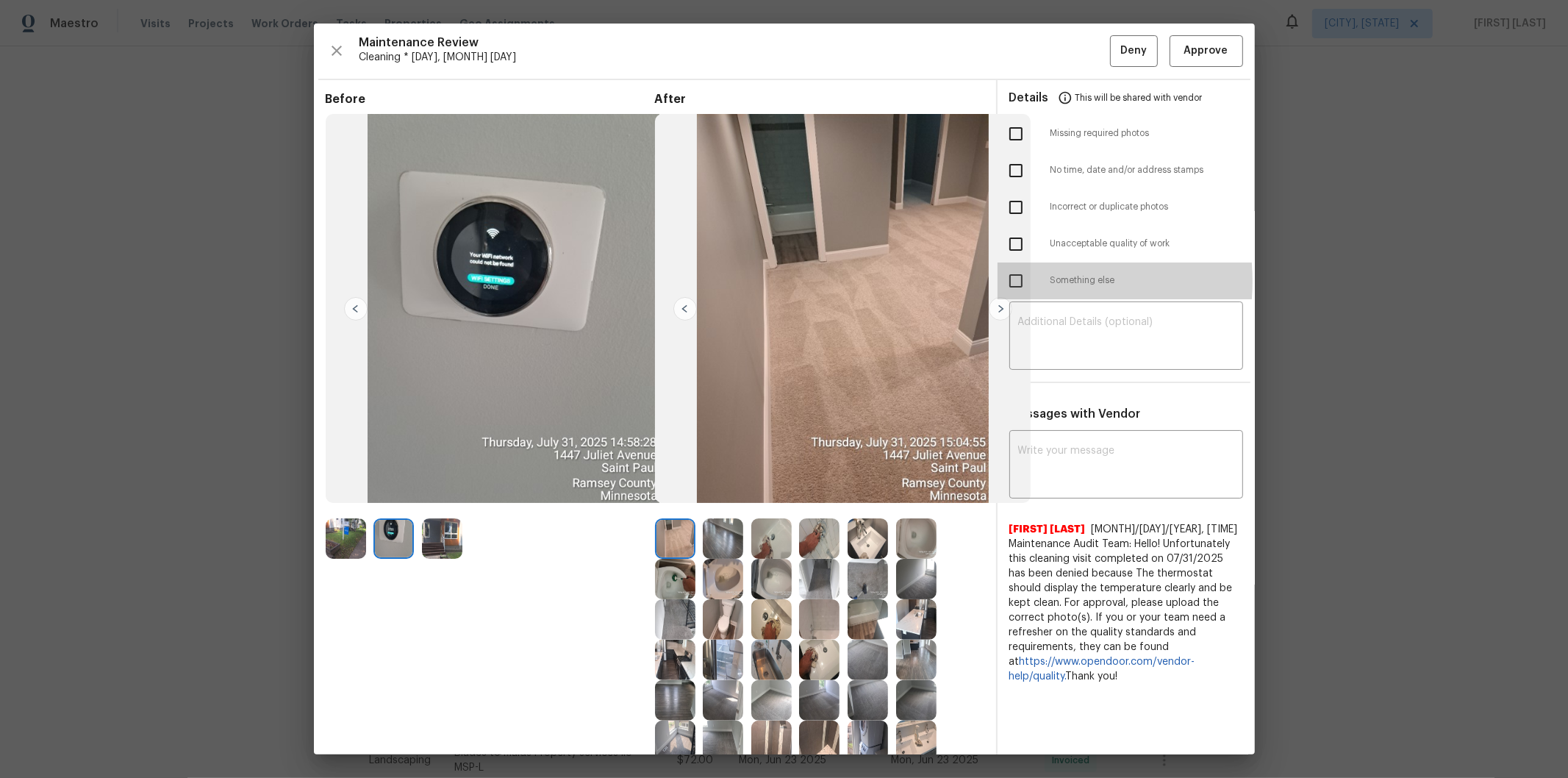 click at bounding box center [1016, 281] 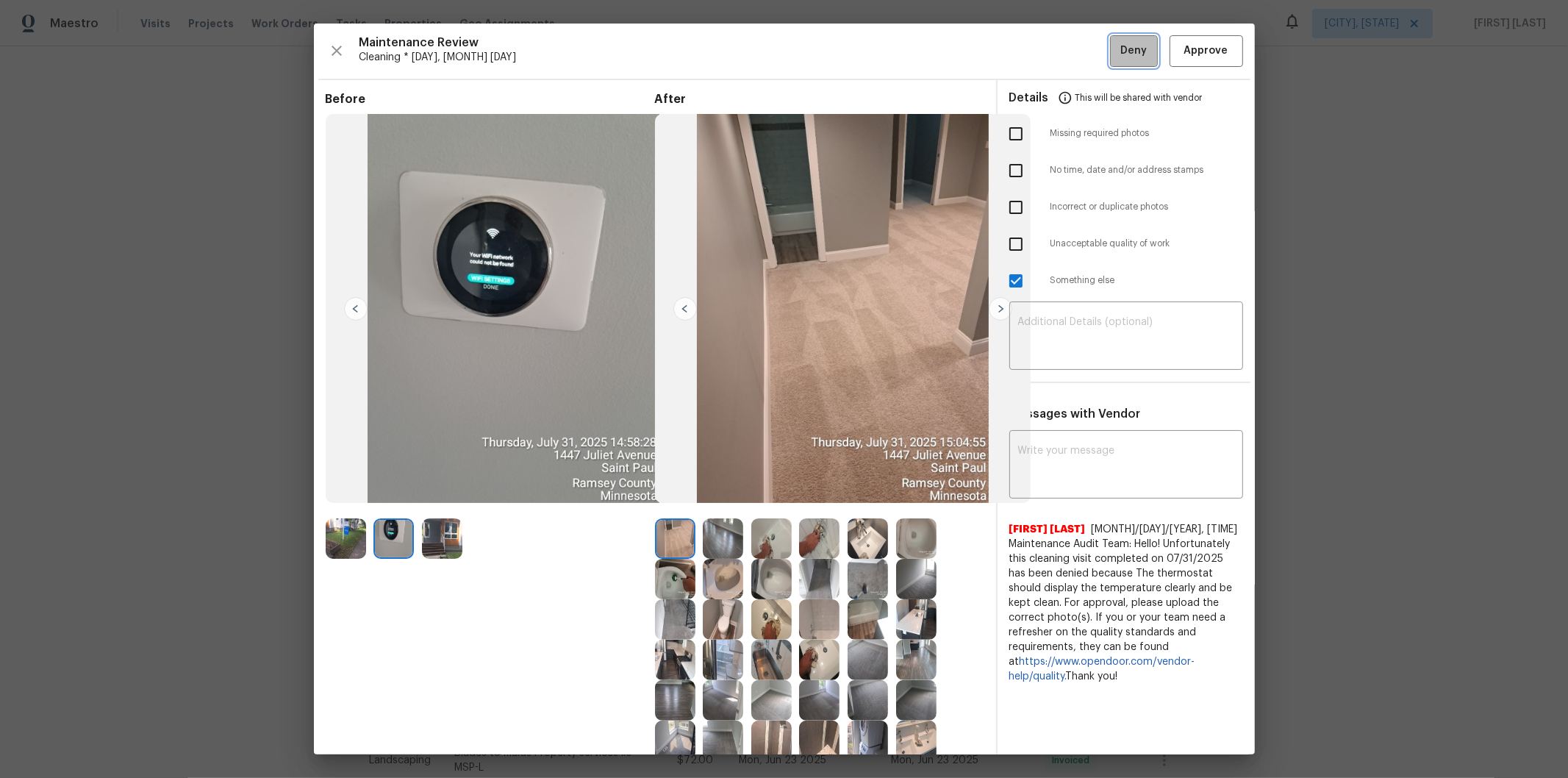 click on "Deny" at bounding box center [1134, 51] 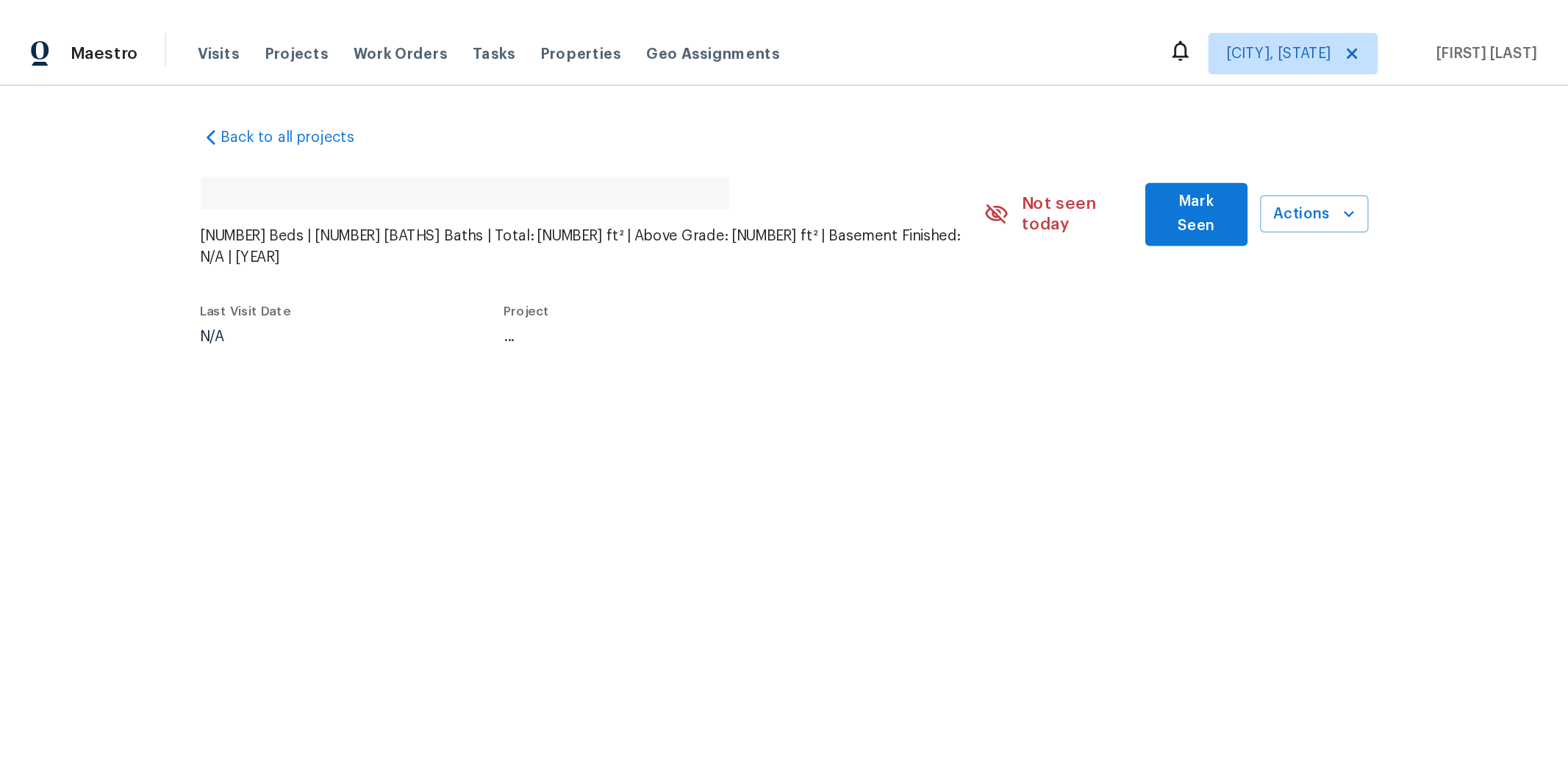 scroll, scrollTop: 0, scrollLeft: 0, axis: both 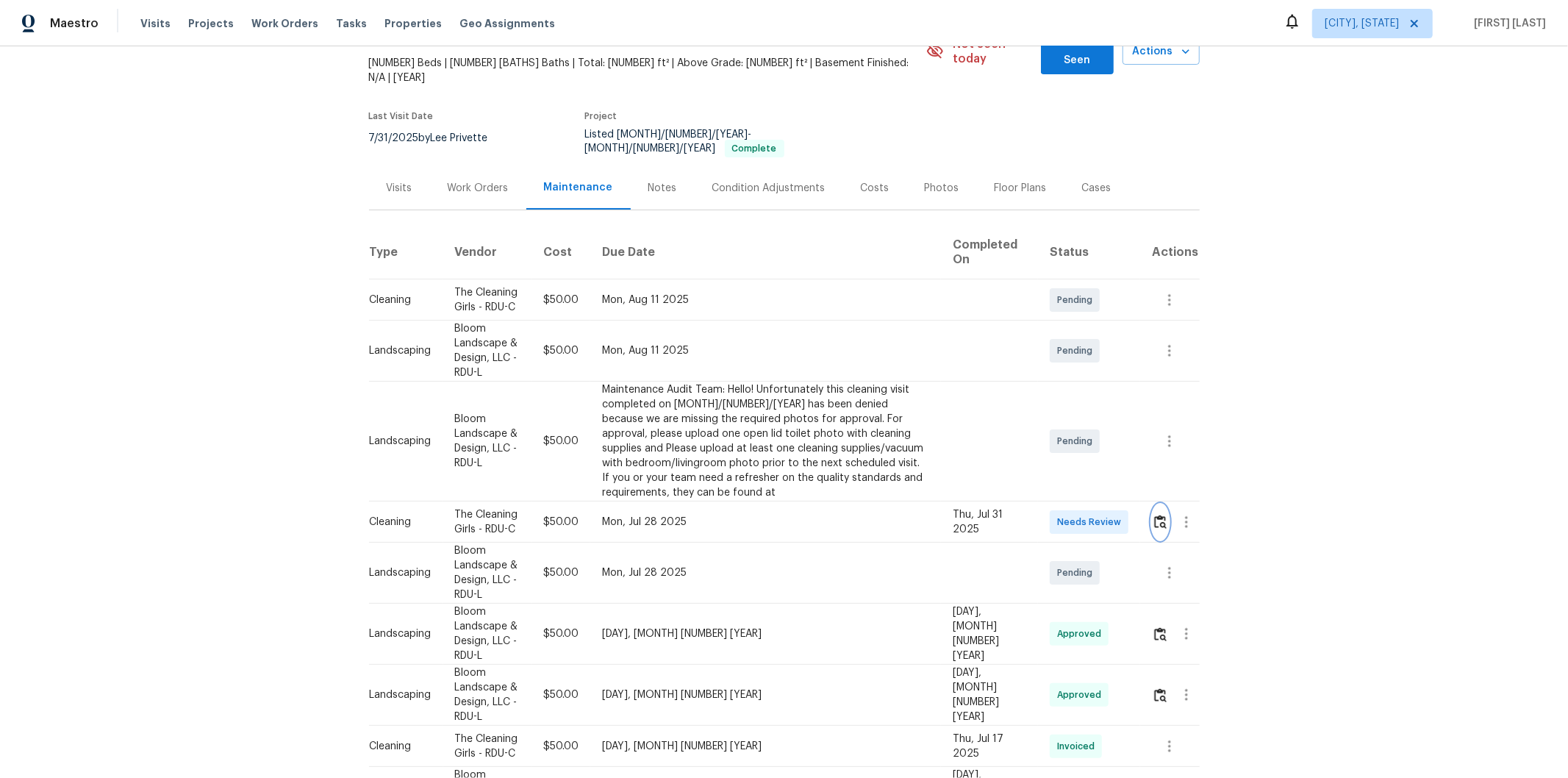 click at bounding box center (1160, 521) 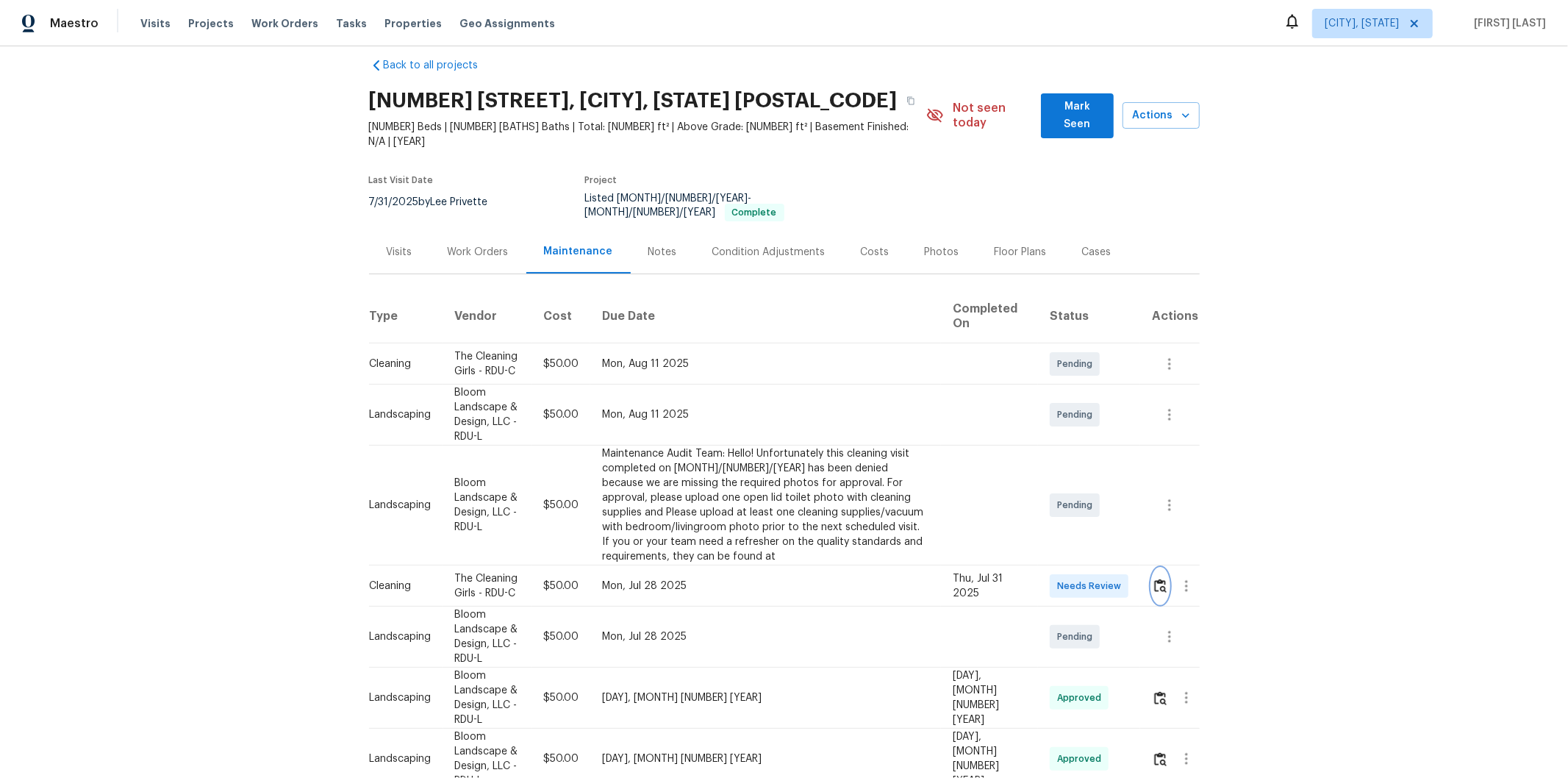 scroll, scrollTop: 0, scrollLeft: 0, axis: both 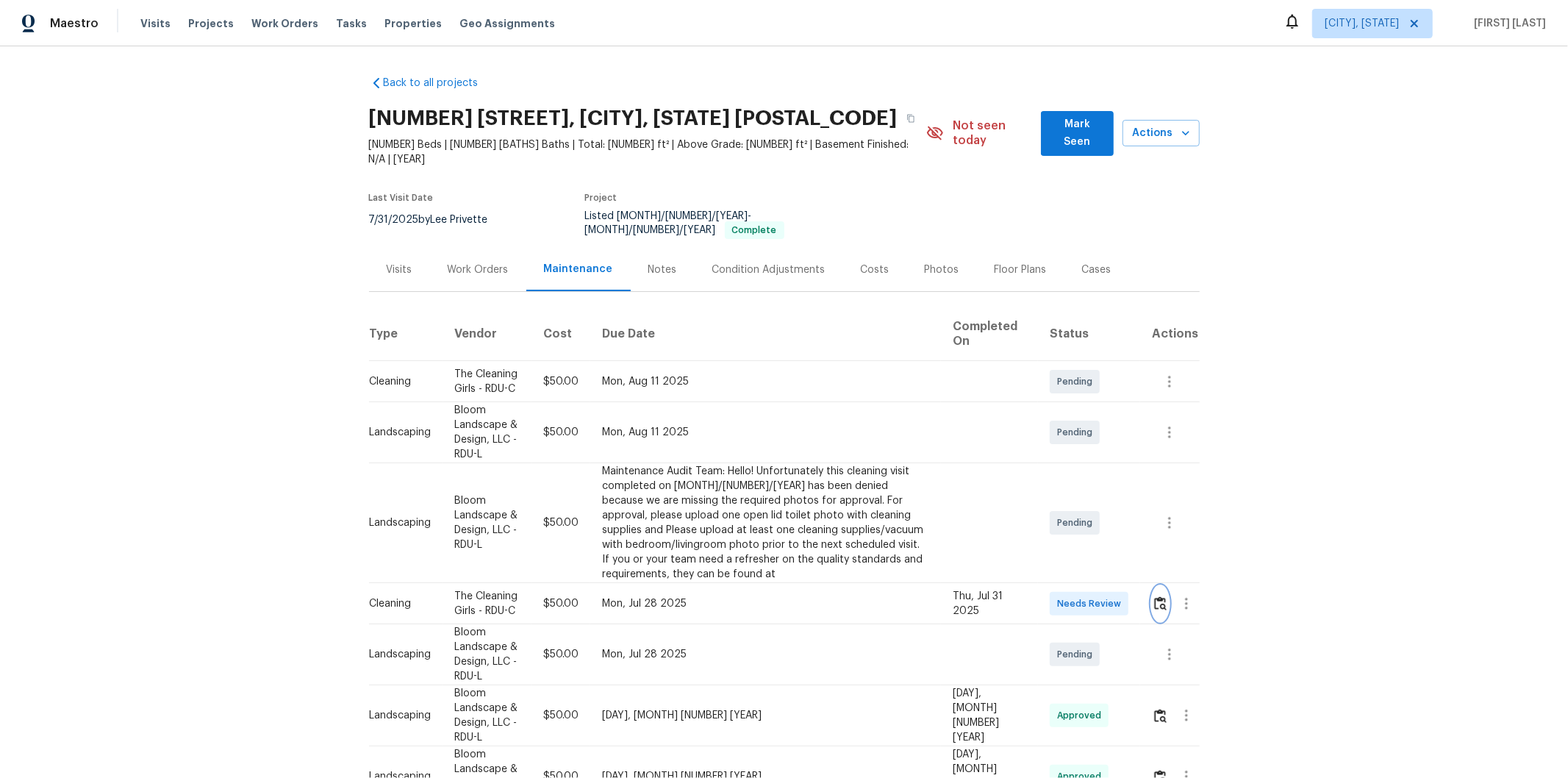 click at bounding box center (1160, 603) 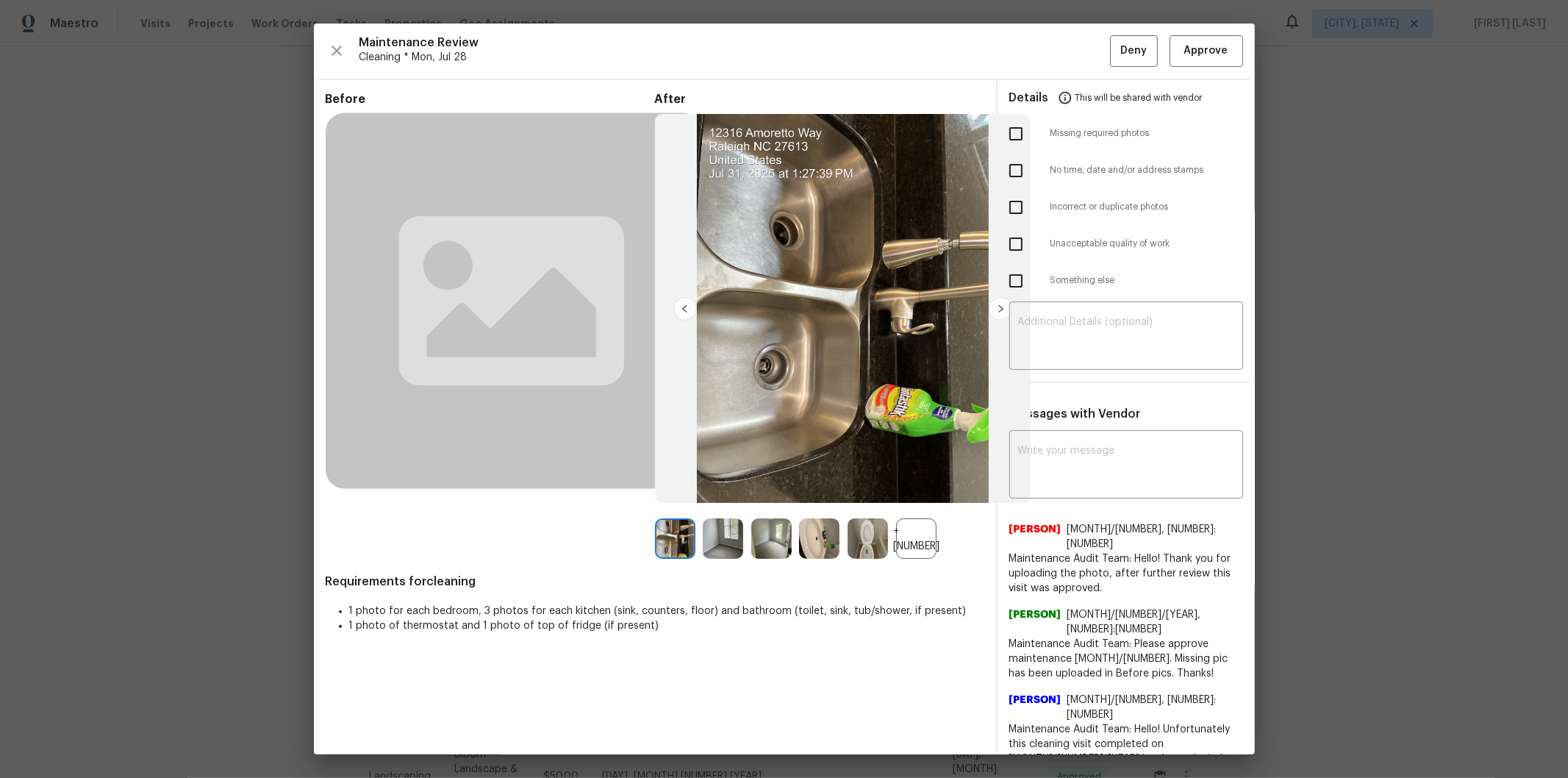 click on "+31" at bounding box center [916, 538] 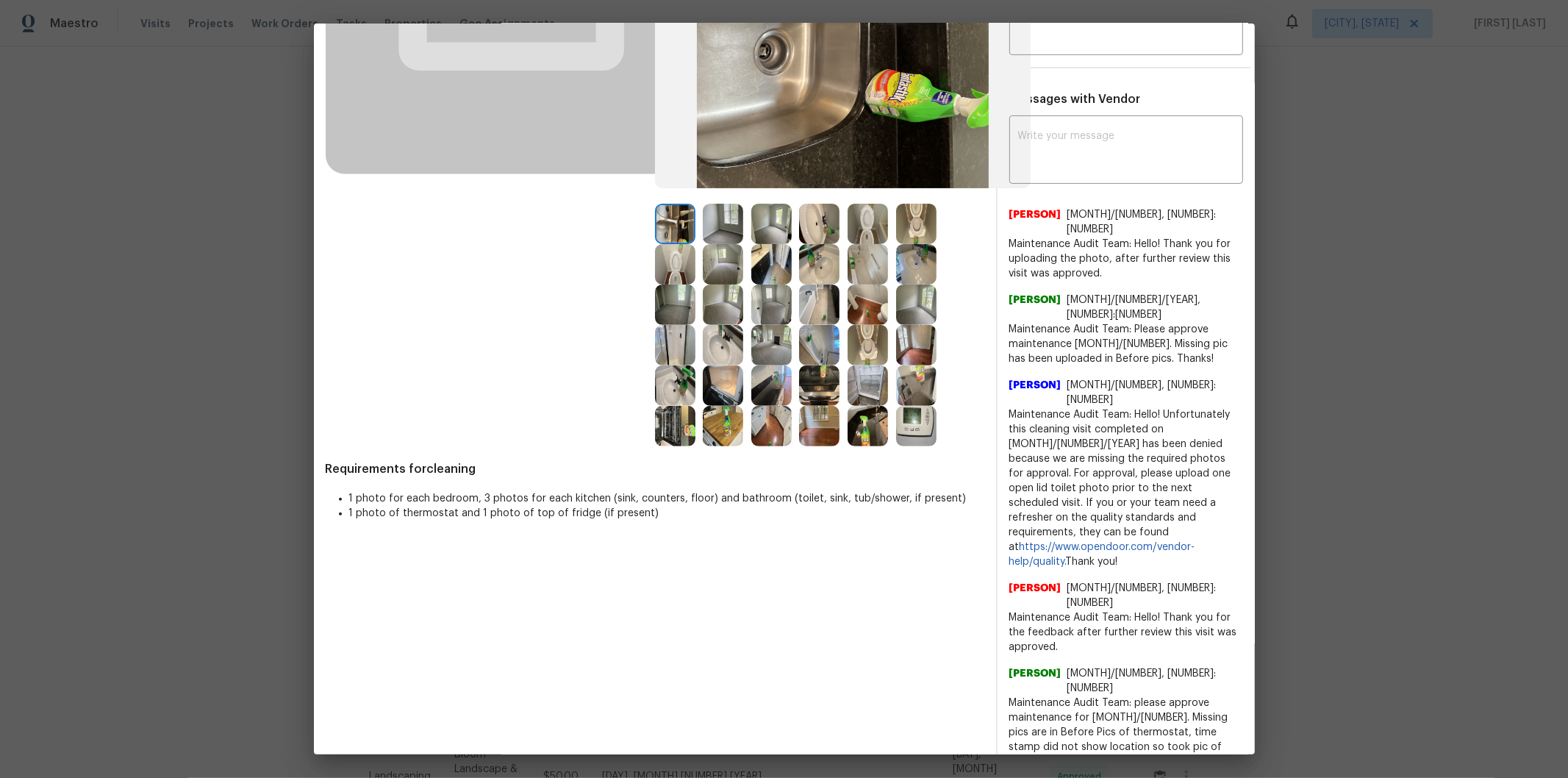 scroll, scrollTop: 326, scrollLeft: 0, axis: vertical 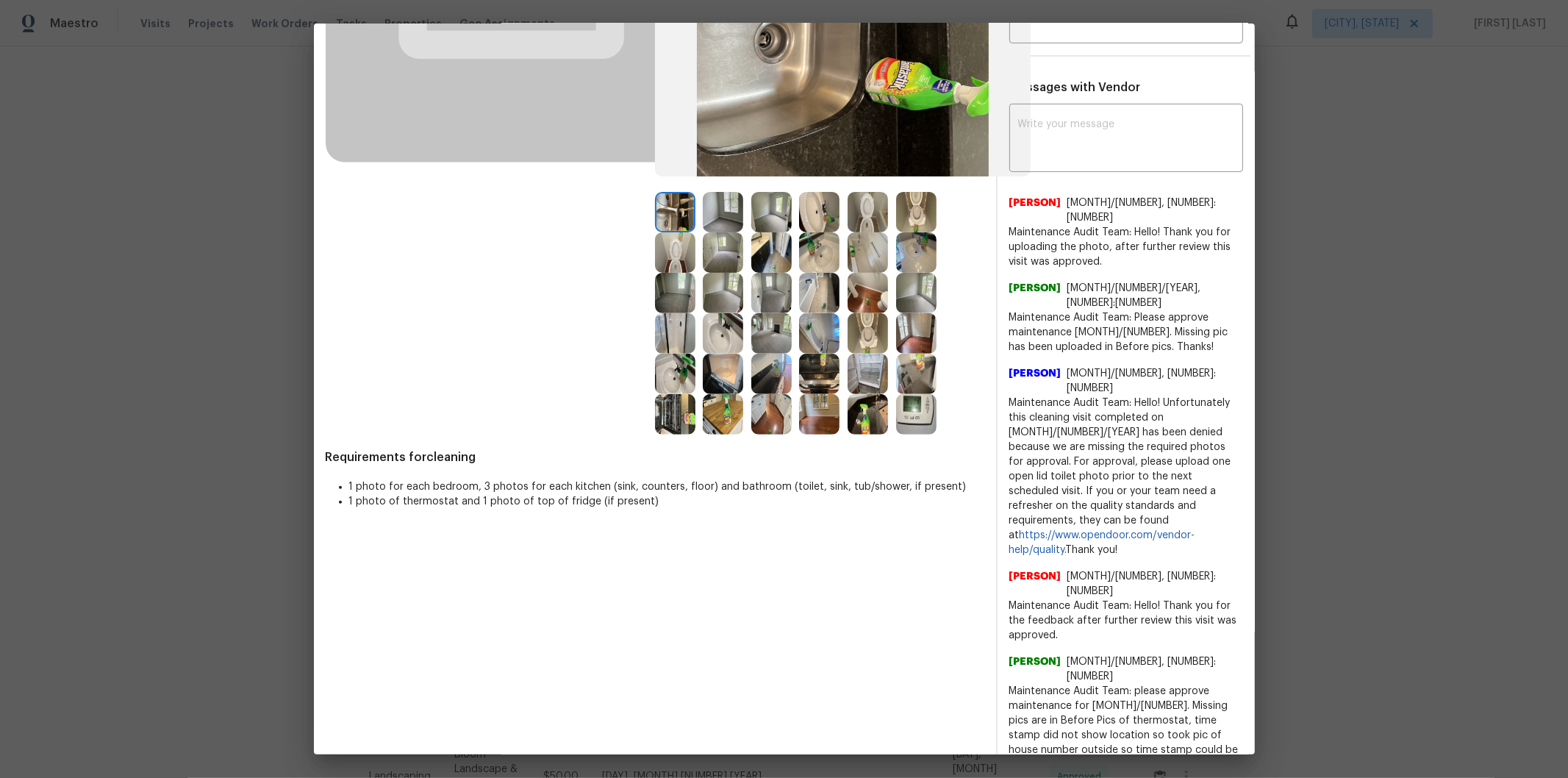 click at bounding box center (916, 414) 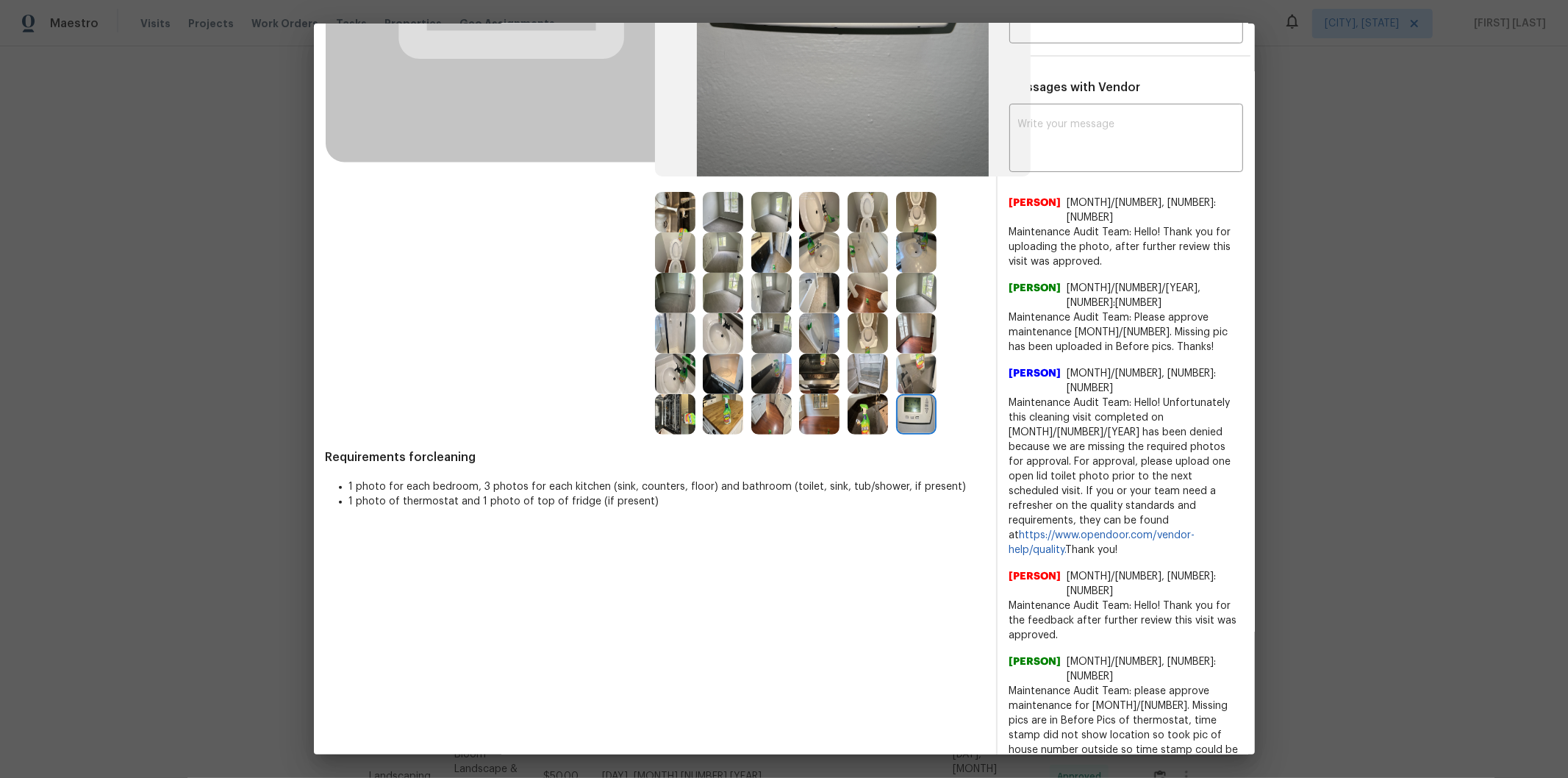 click at bounding box center [916, 414] 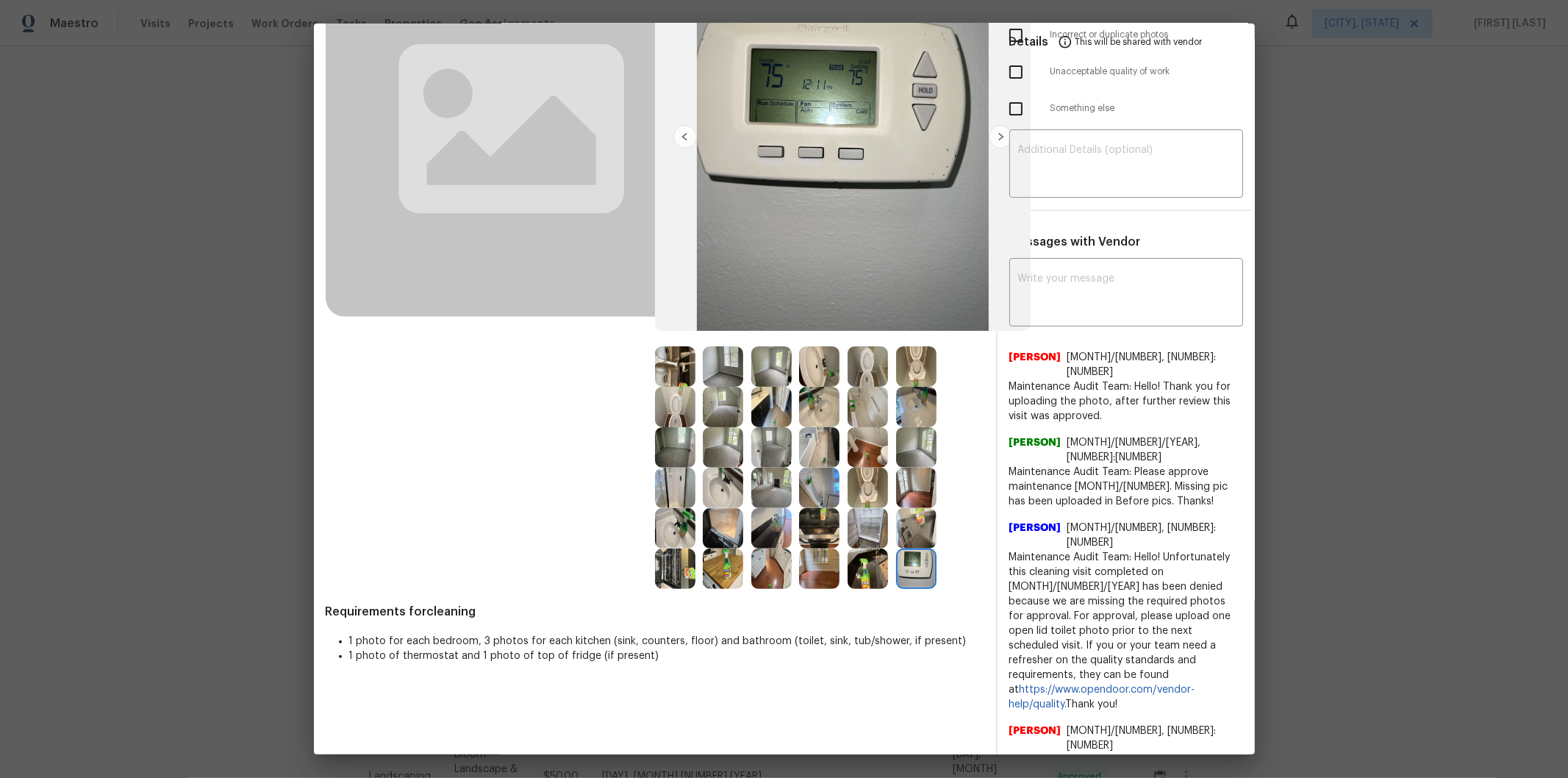 scroll, scrollTop: 0, scrollLeft: 0, axis: both 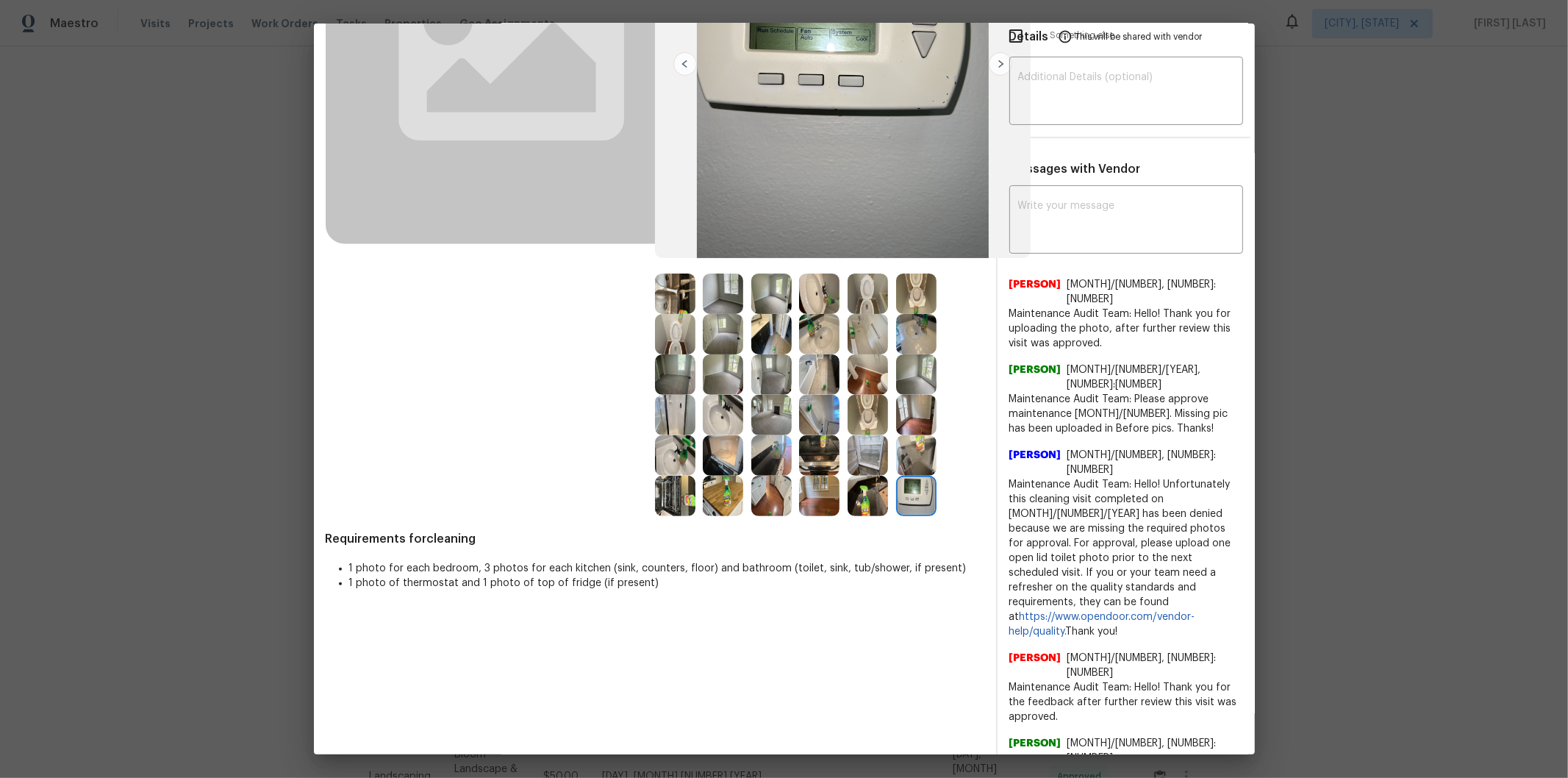 click at bounding box center (916, 496) 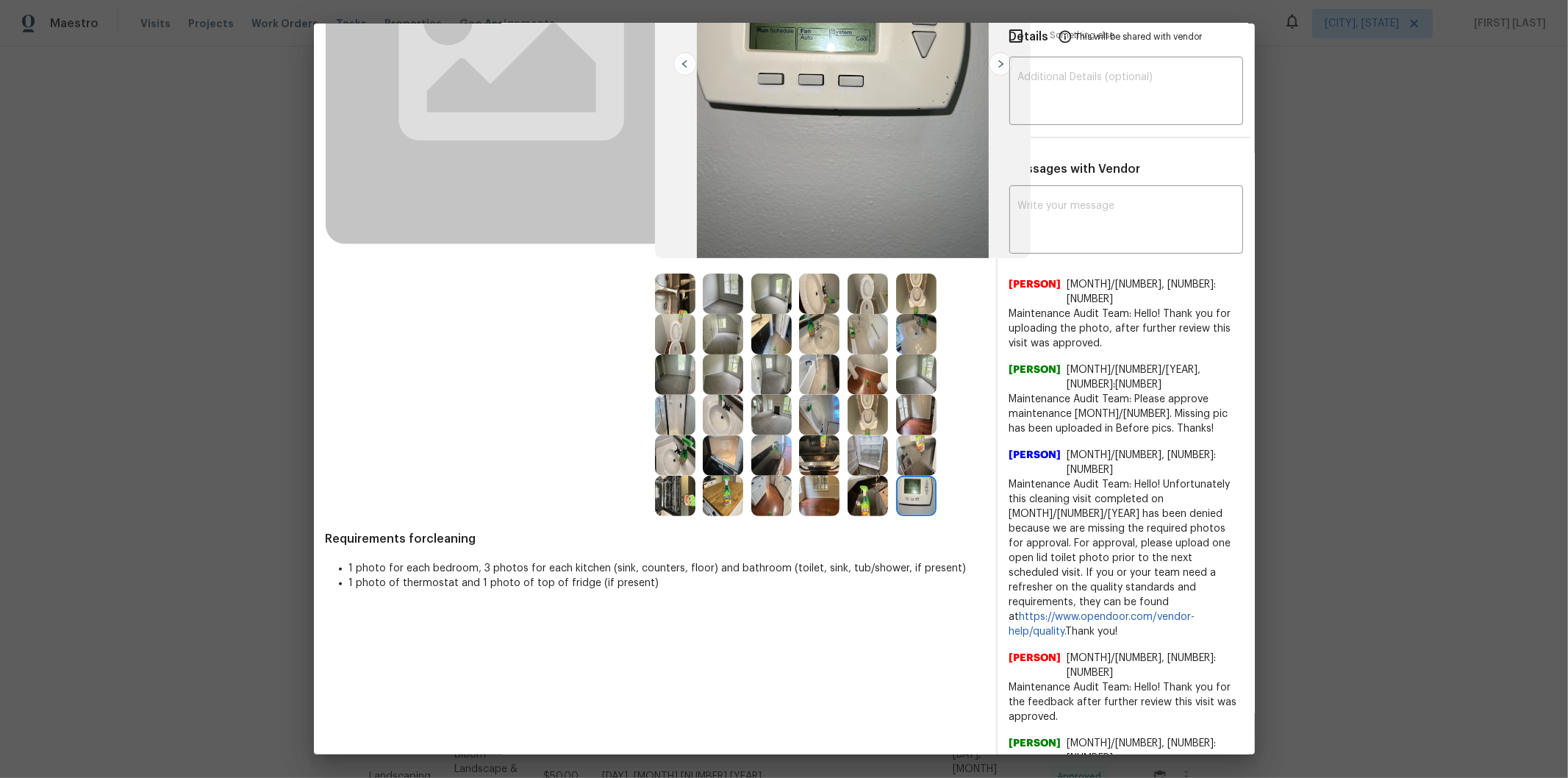 click at bounding box center (916, 496) 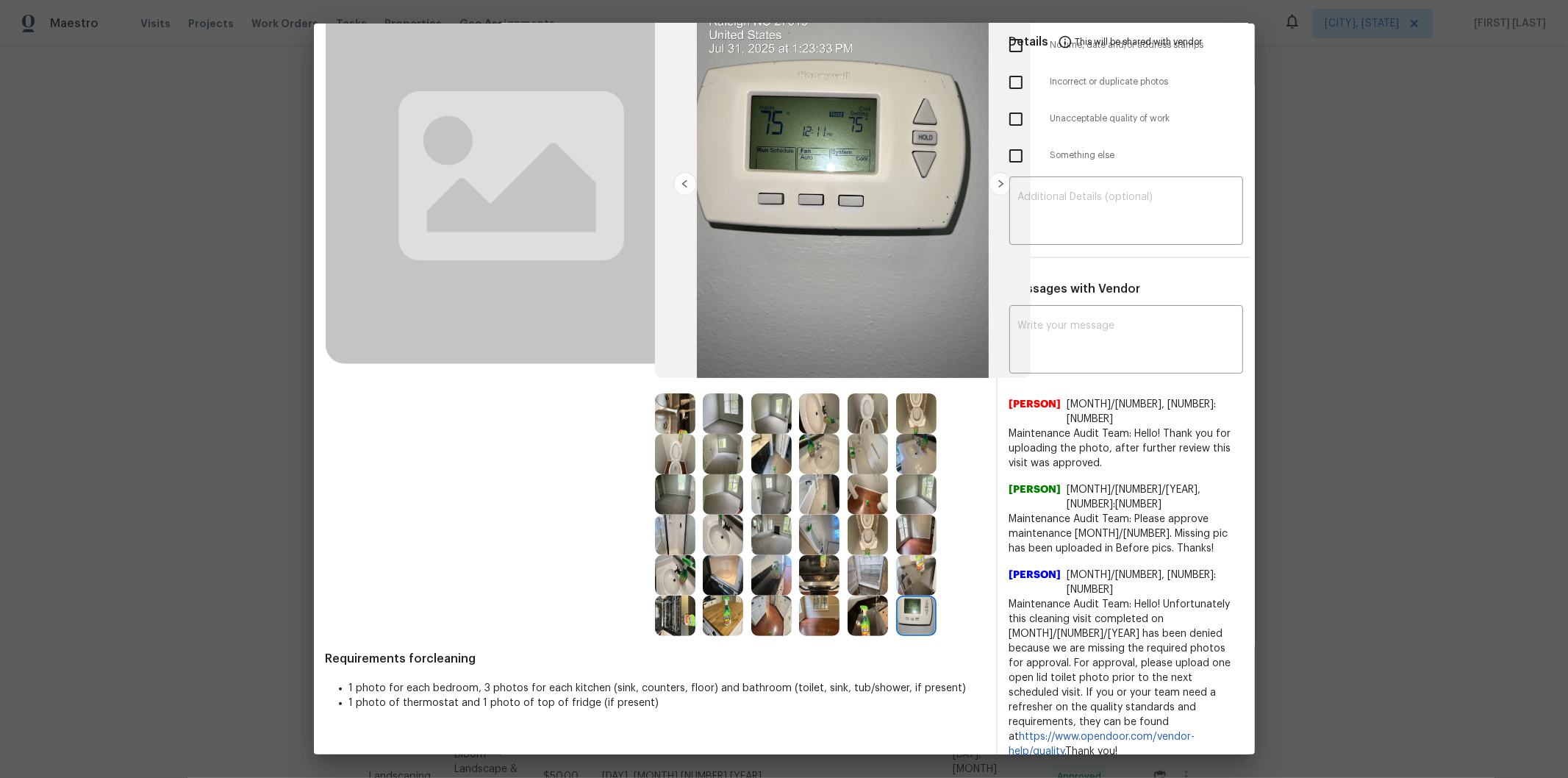 scroll, scrollTop: 0, scrollLeft: 0, axis: both 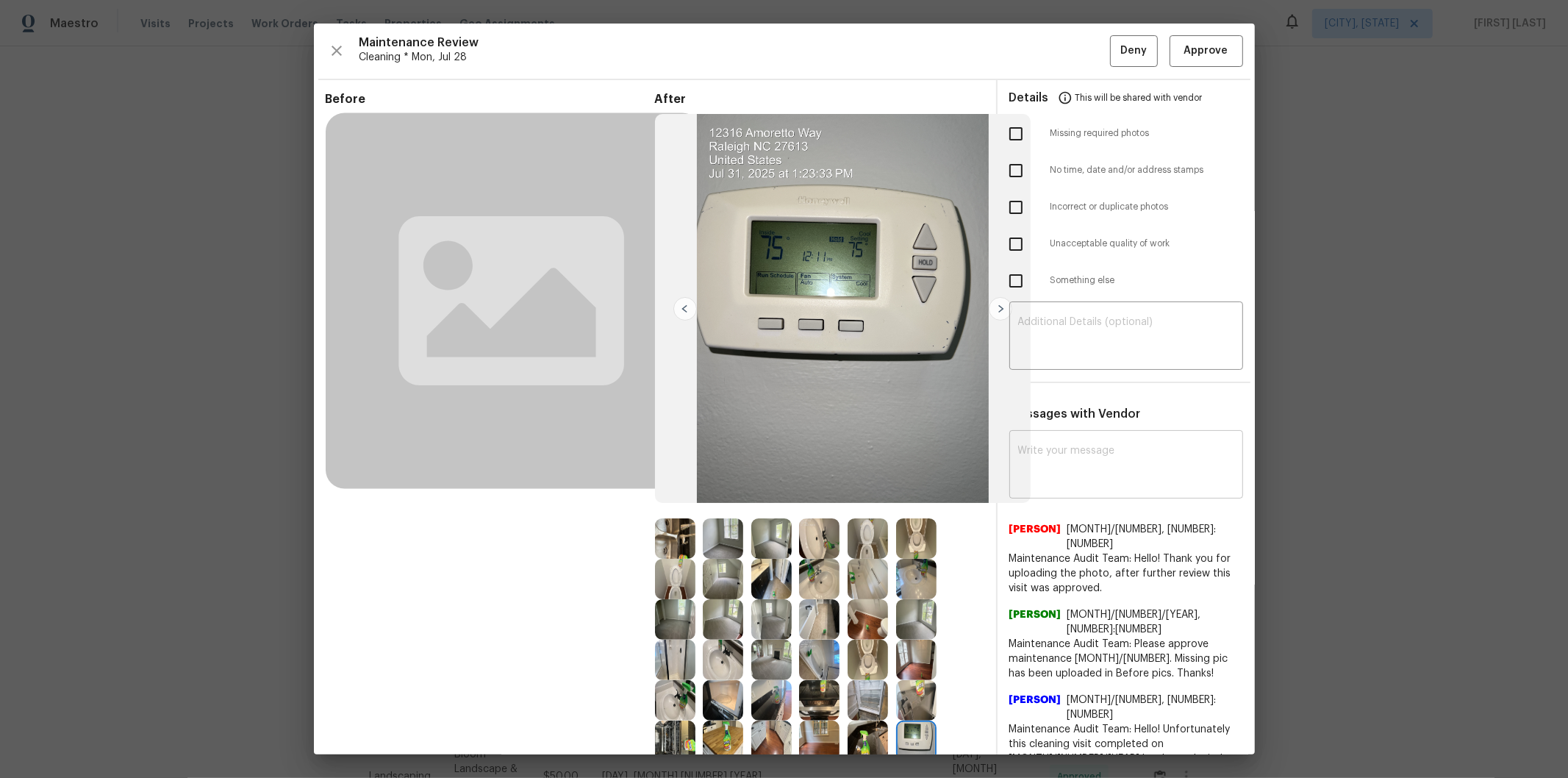 click at bounding box center (1126, 466) 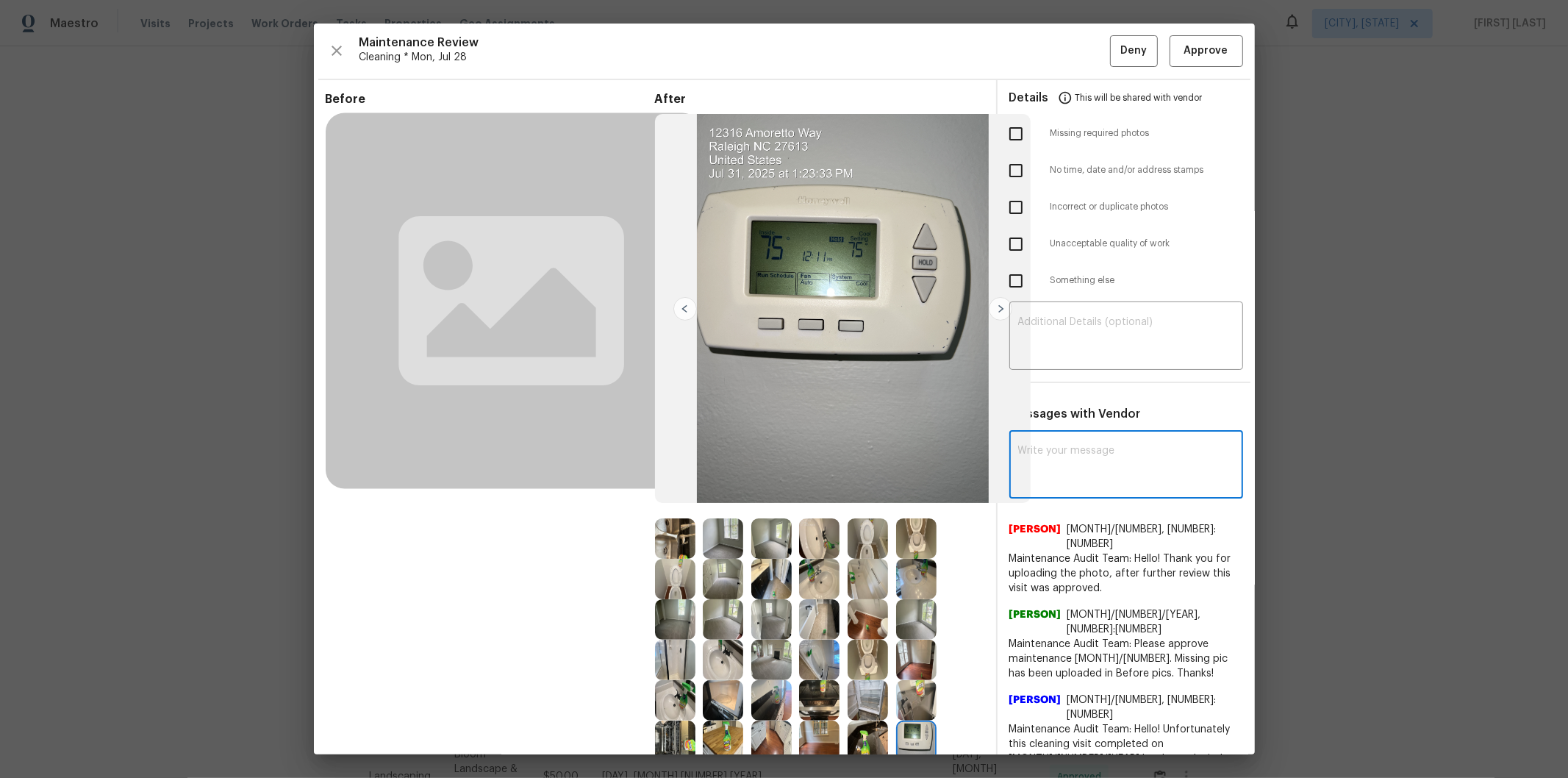 paste on "Maintenance Audit Team: Hello! After further review, the cleaning visit(07/31/2025) has been approved. could you please take a look at the top of the fridge? it seems to have some inside looks dirty or stain. please advice whether it's needs to be fixed/cleanable or permeant stain. Thank you!" 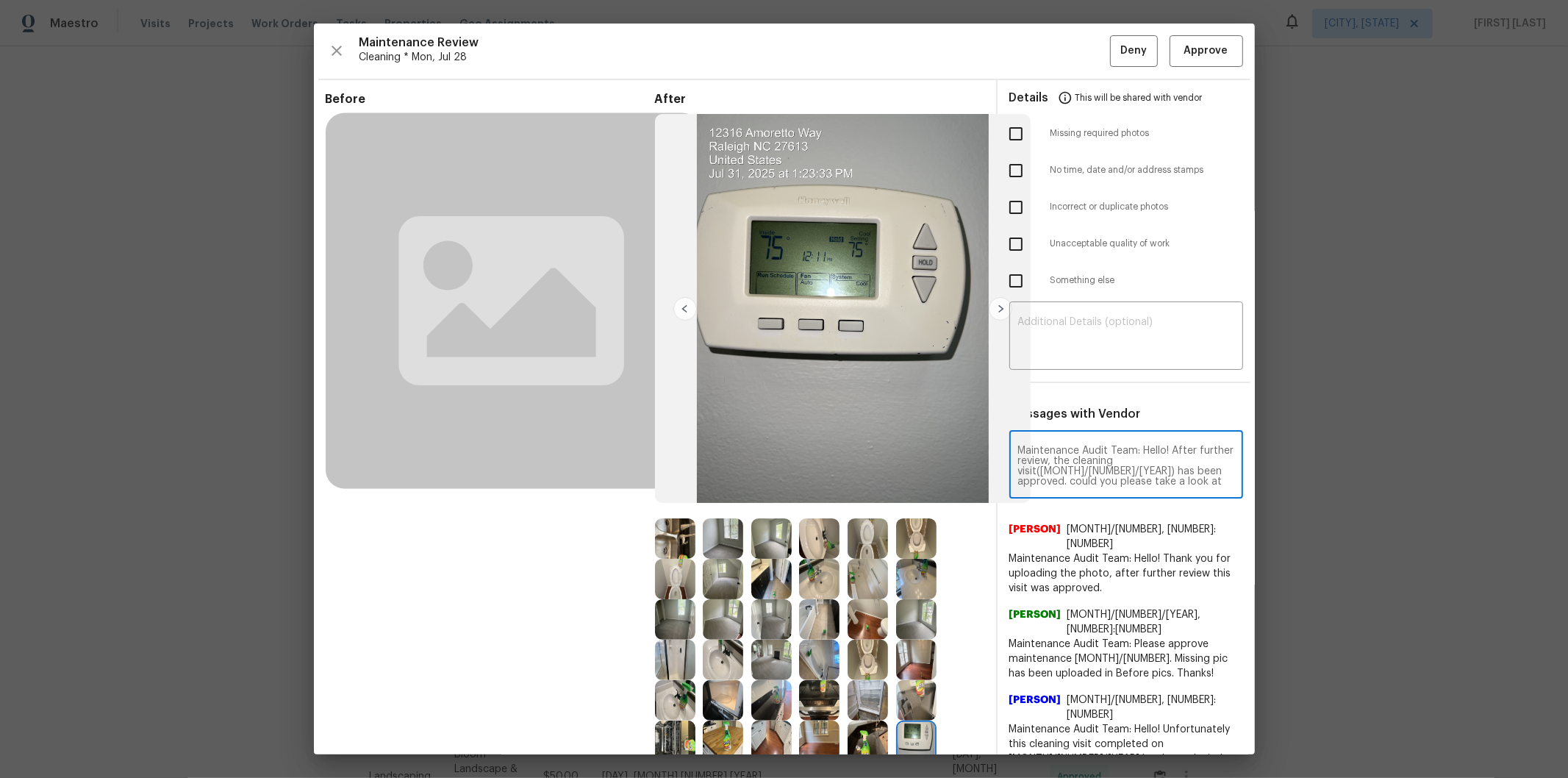 scroll, scrollTop: 82, scrollLeft: 0, axis: vertical 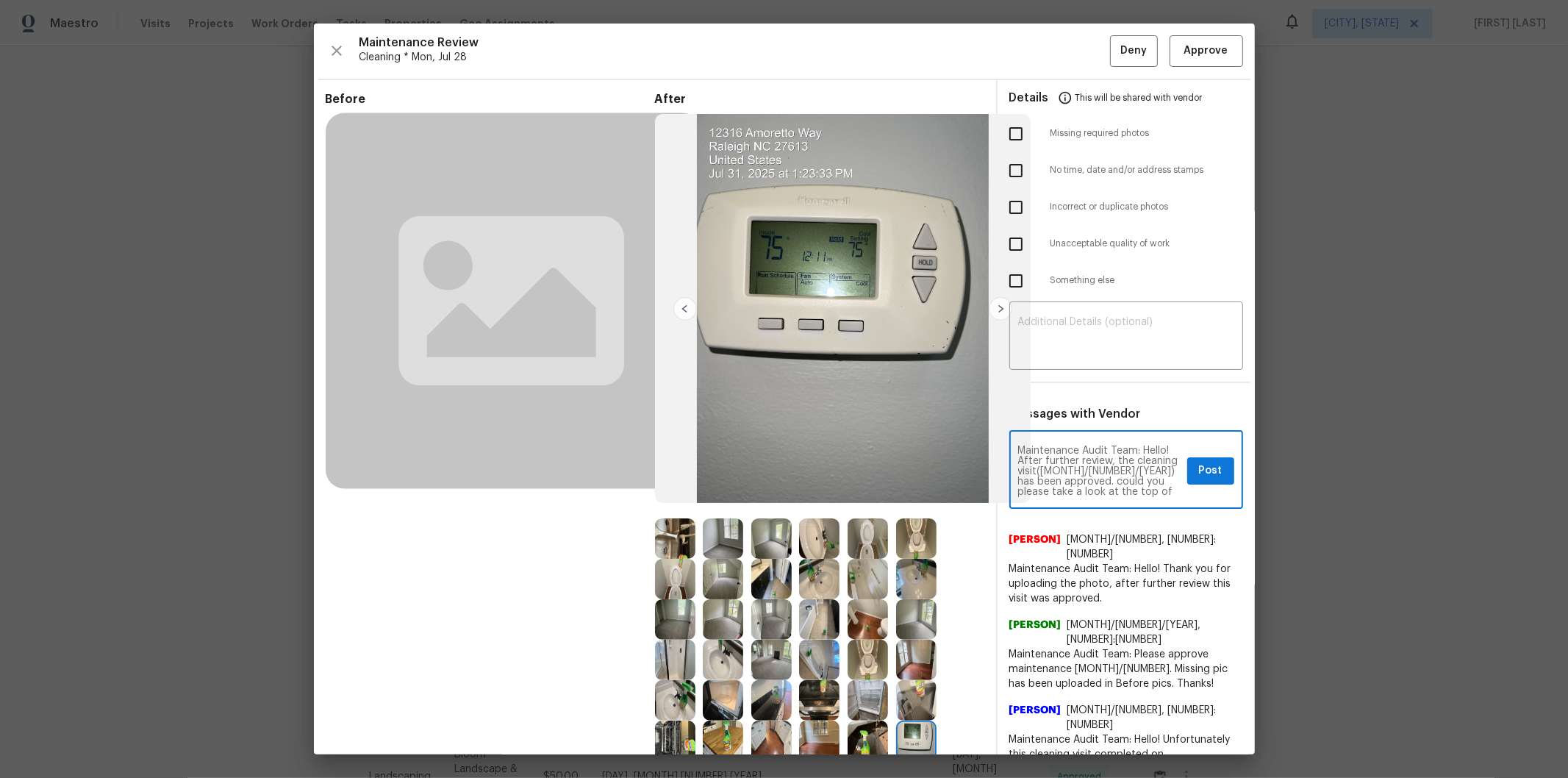 type on "Maintenance Audit Team: Hello! After further review, the cleaning visit(07/31/2025) has been approved. could you please take a look at the top of the fridge? it seems to have some inside looks dirty or stain. please advice whether it's needs to be fixed/cleanable or permeant stain. Thank you!" 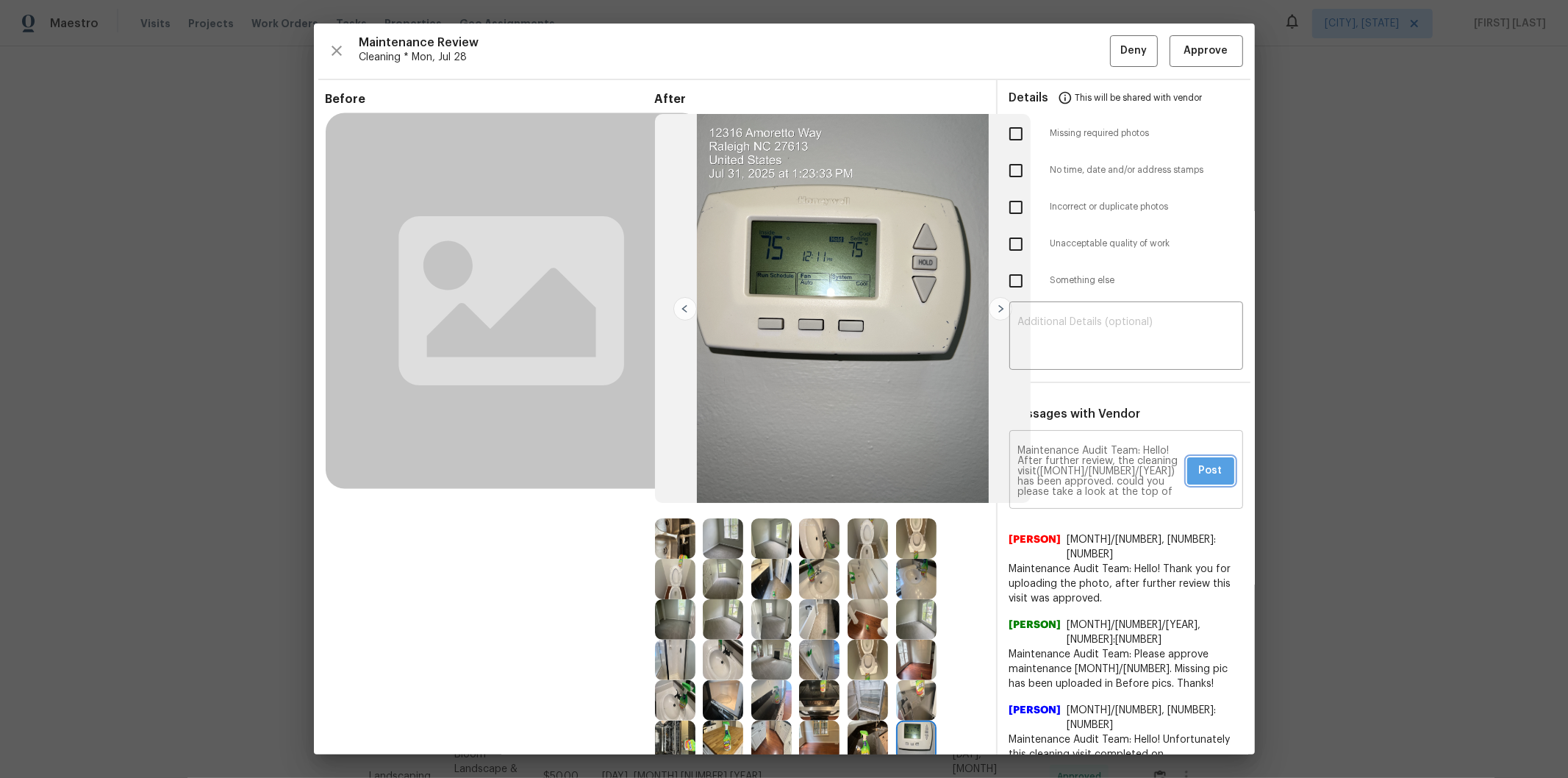 click on "Post" at bounding box center [1211, 471] 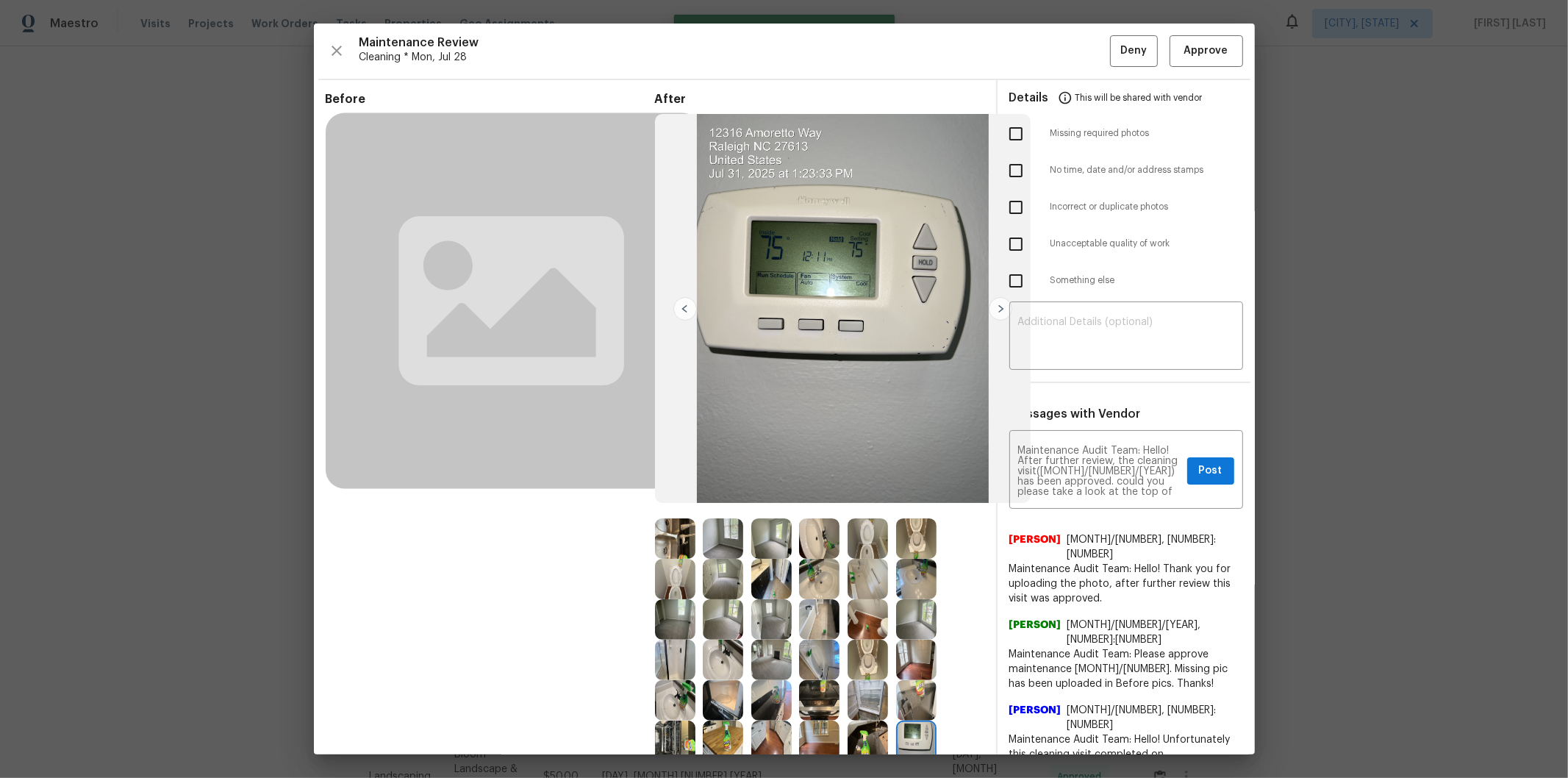 type 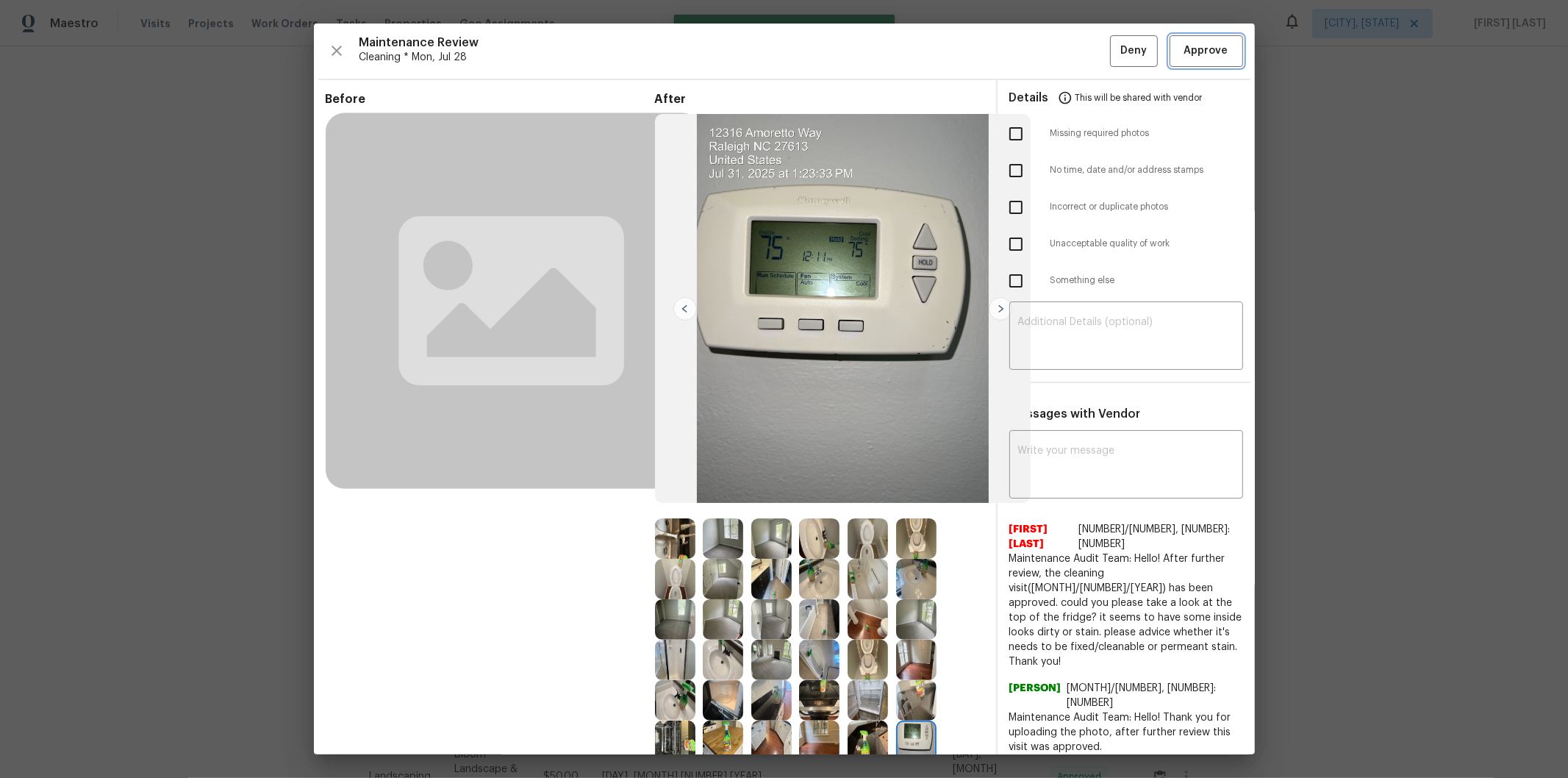 click on "Approve" at bounding box center [1206, 51] 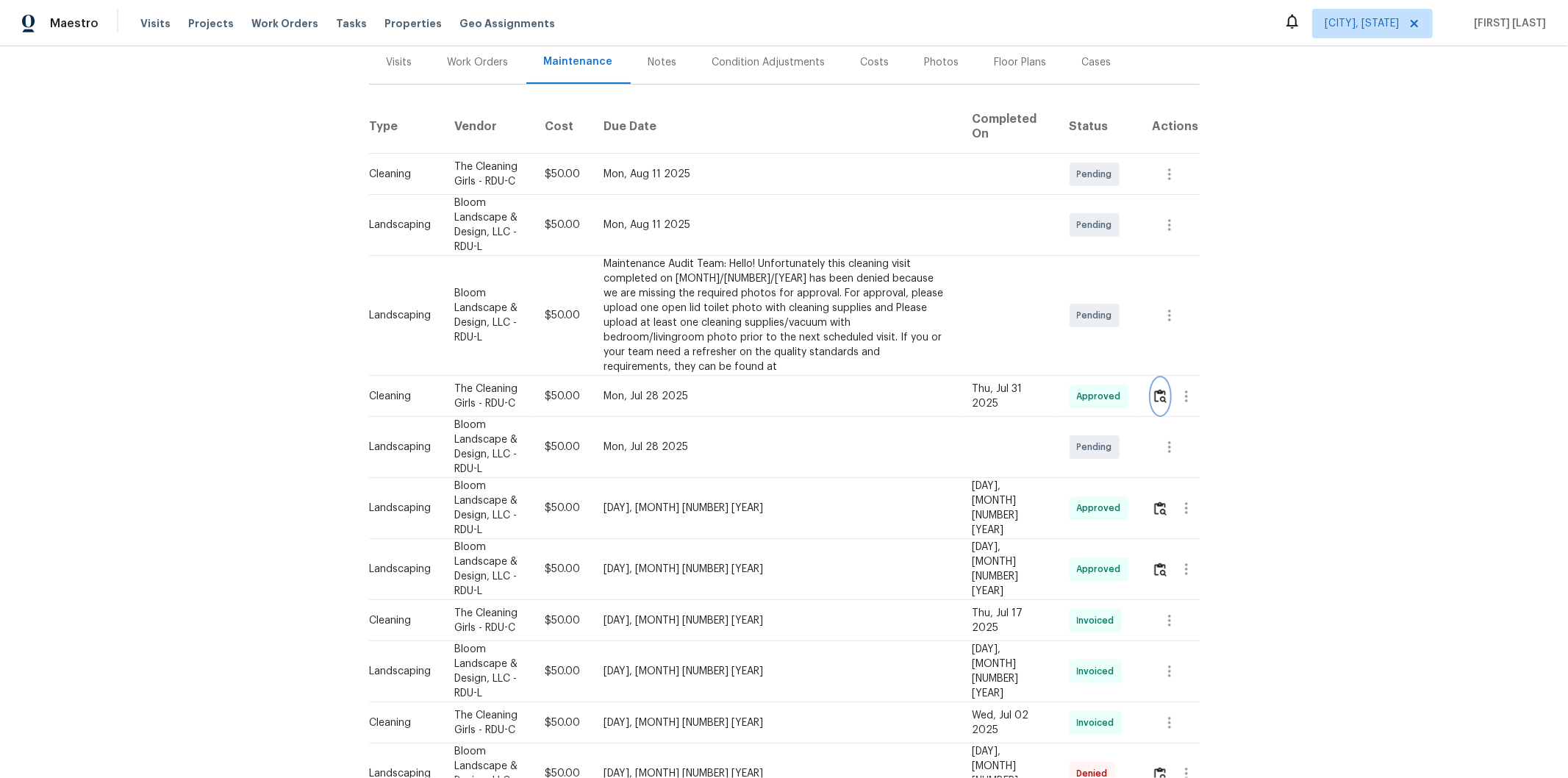 scroll, scrollTop: 0, scrollLeft: 0, axis: both 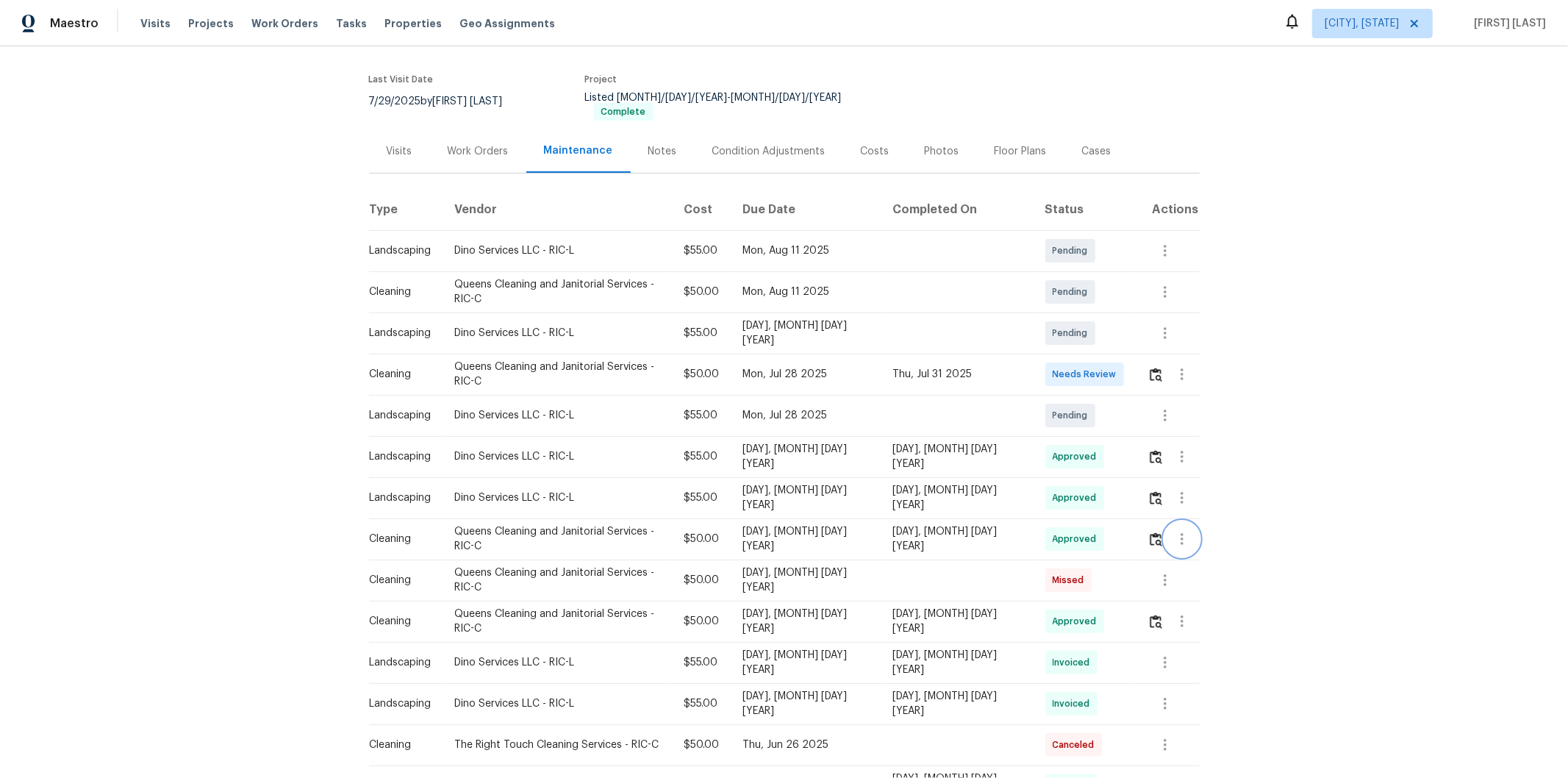 click 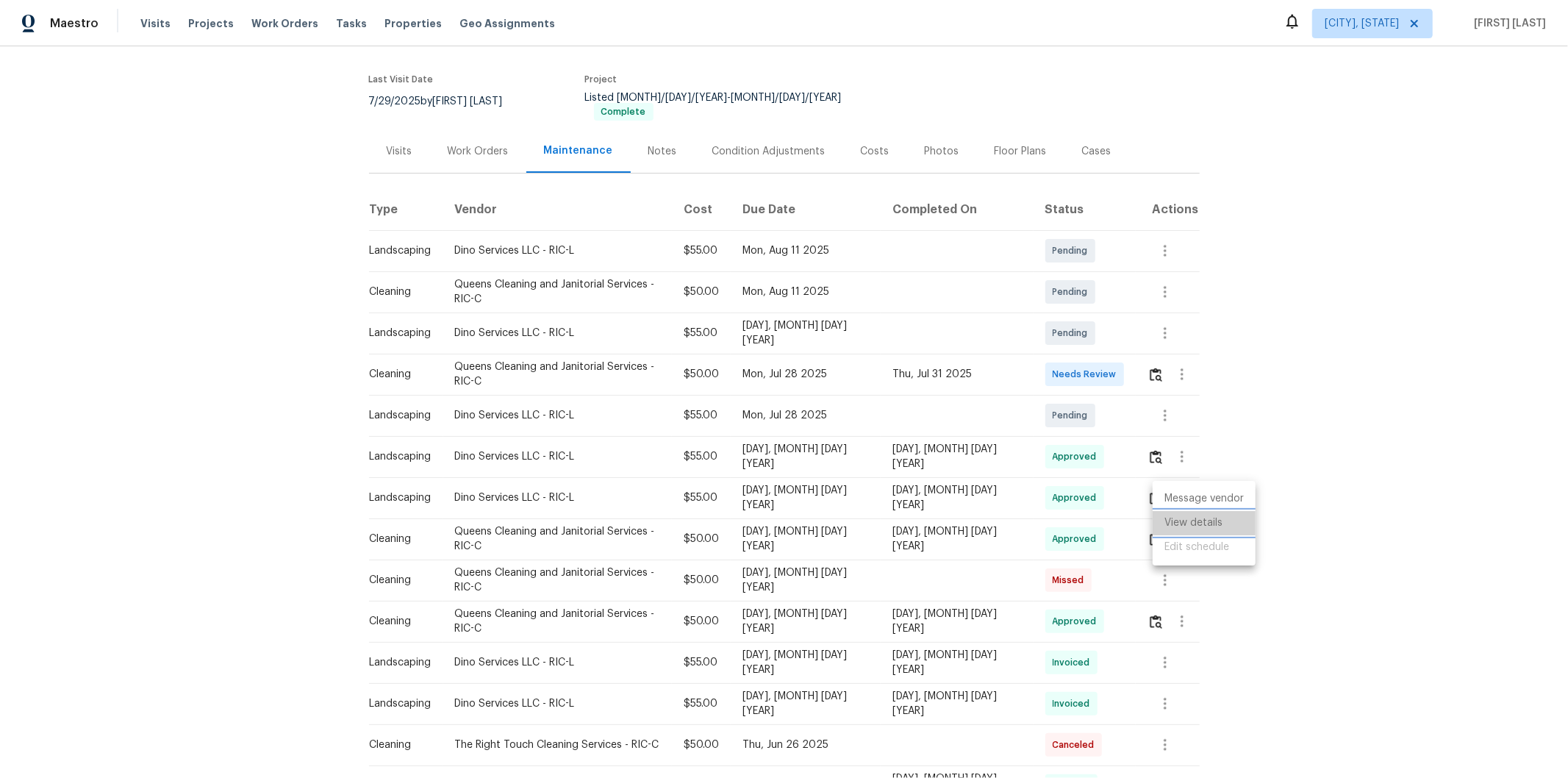 click on "View details" at bounding box center (1204, 523) 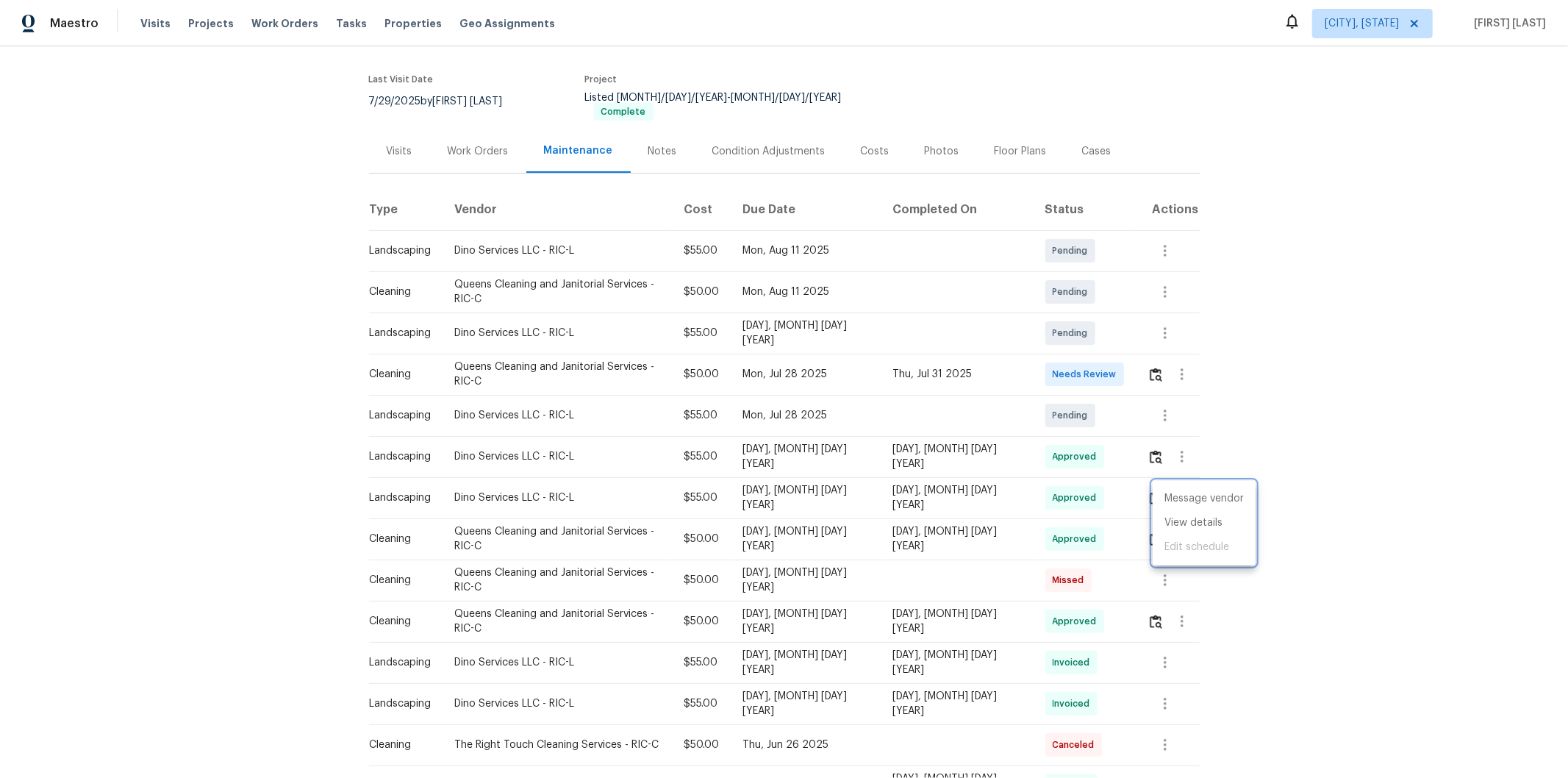 click at bounding box center [784, 389] 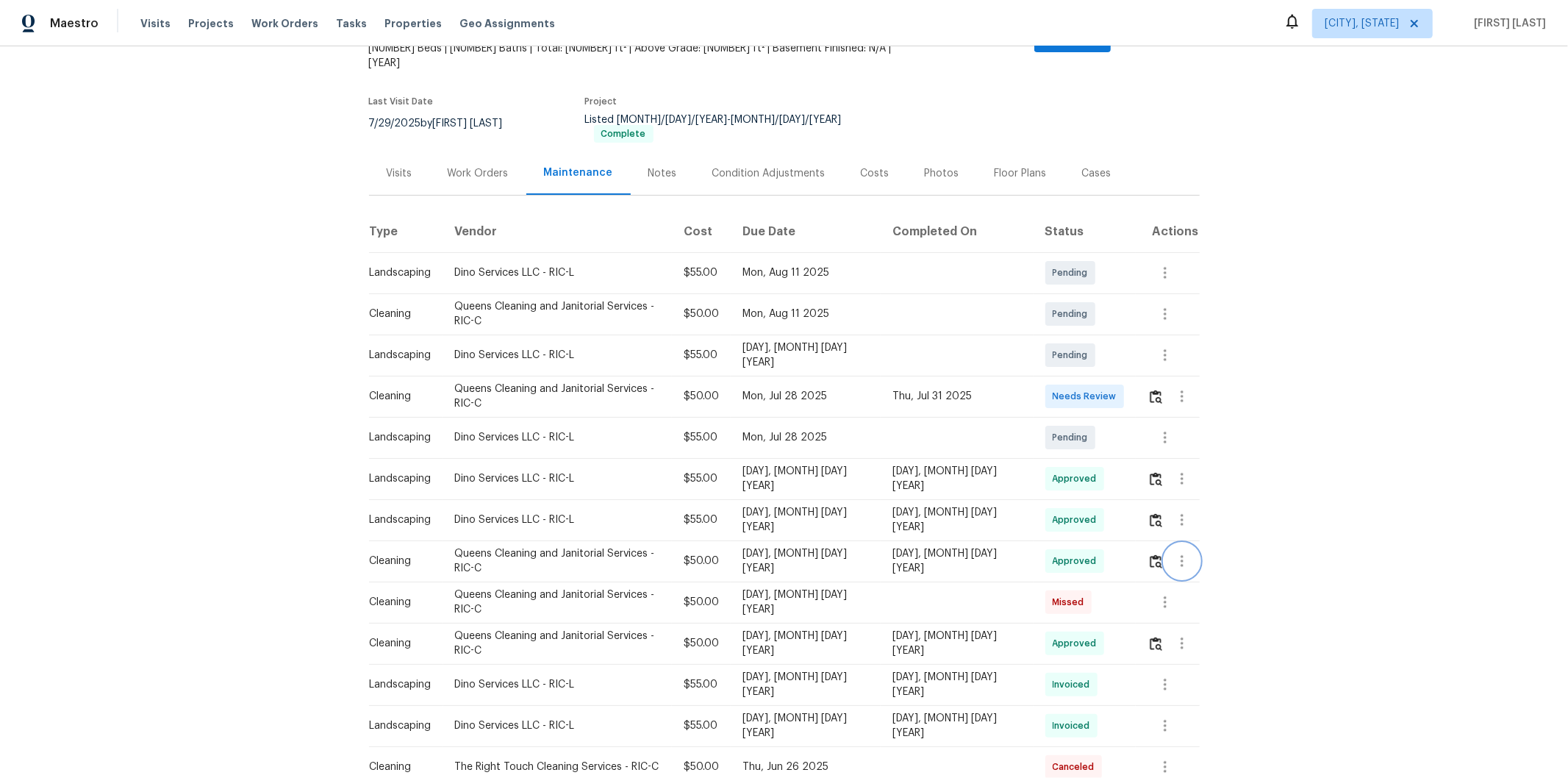 scroll, scrollTop: 0, scrollLeft: 0, axis: both 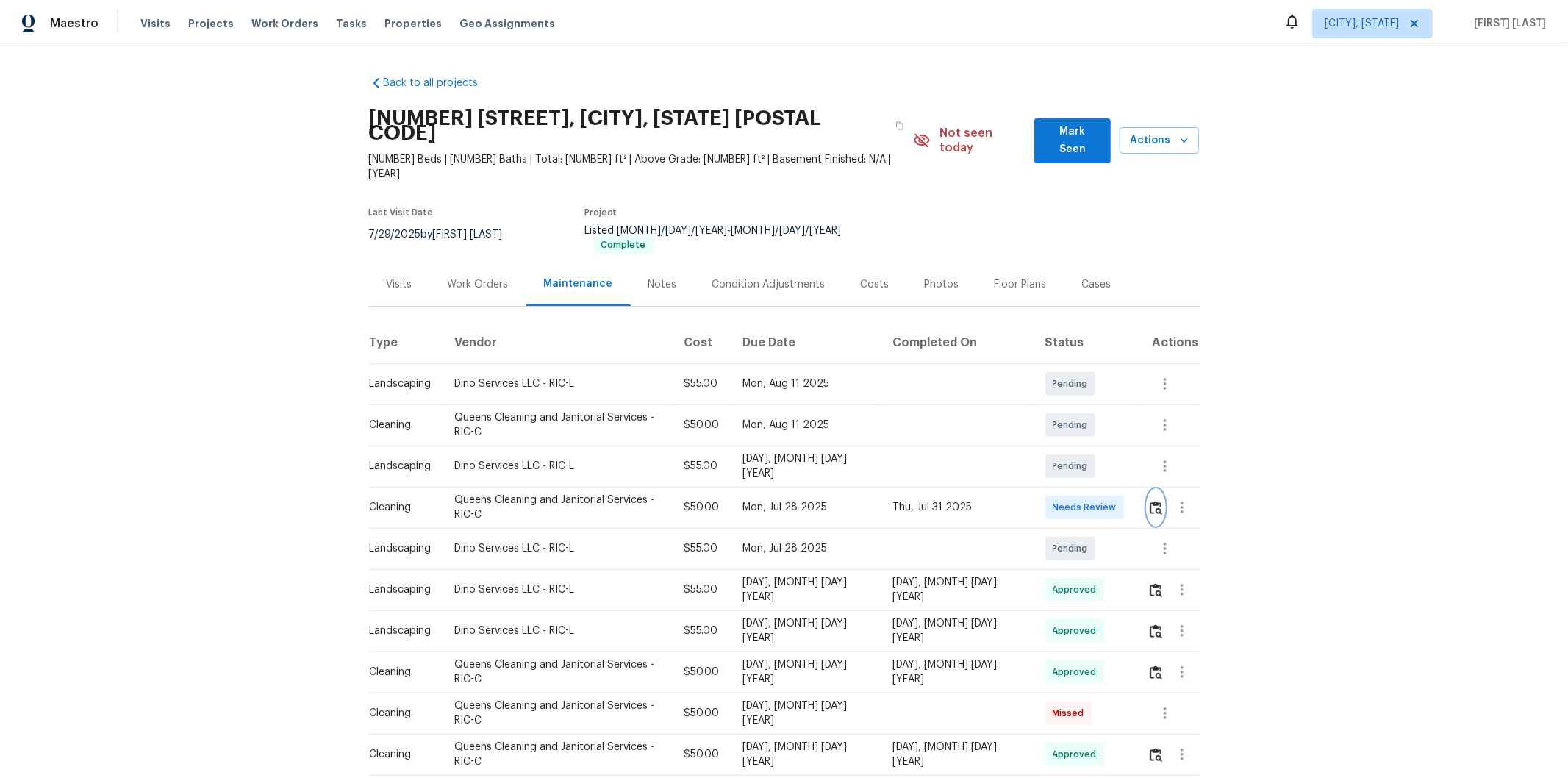 click at bounding box center (1156, 507) 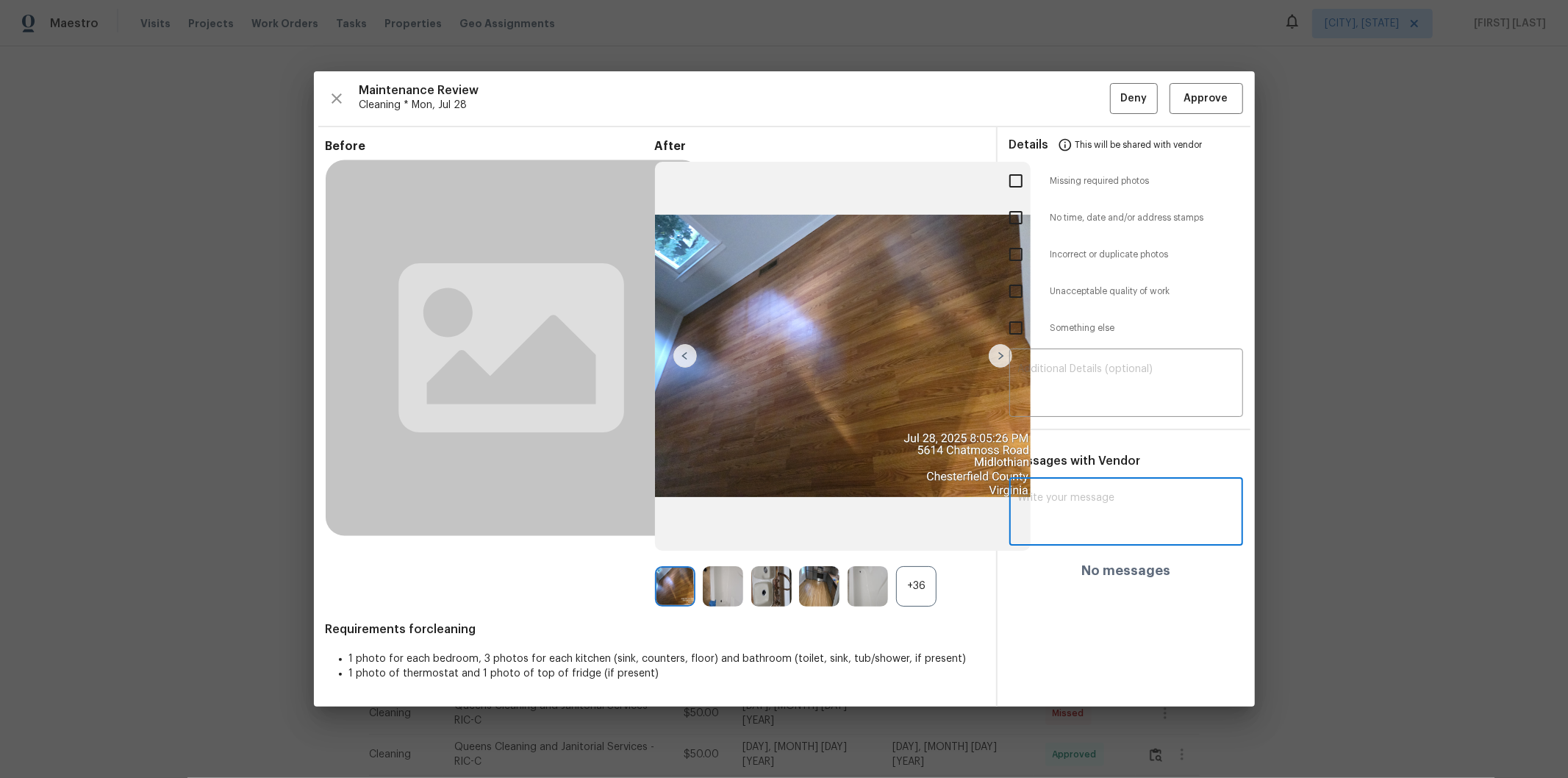 click at bounding box center [1126, 513] 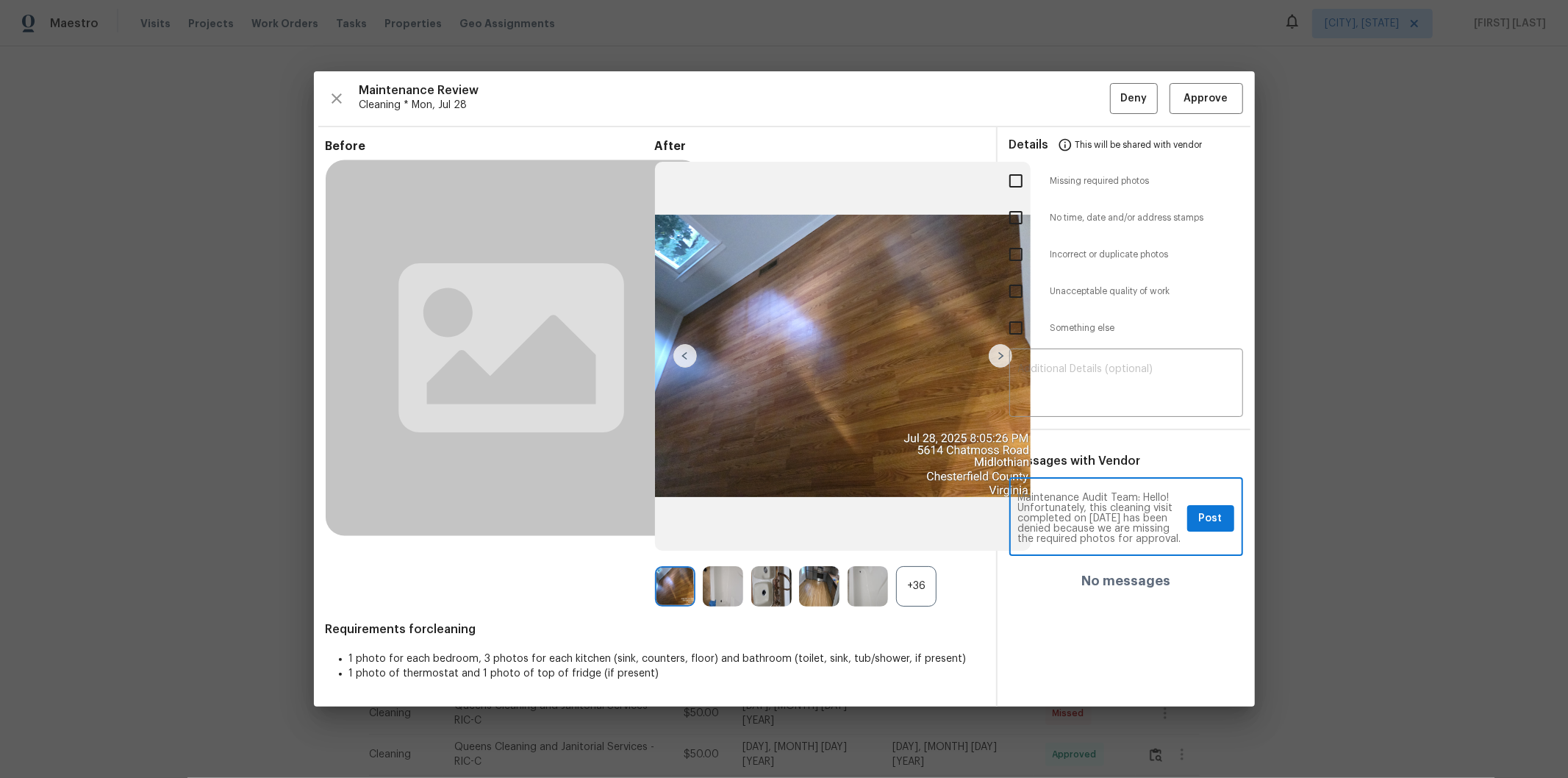 scroll, scrollTop: 195, scrollLeft: 0, axis: vertical 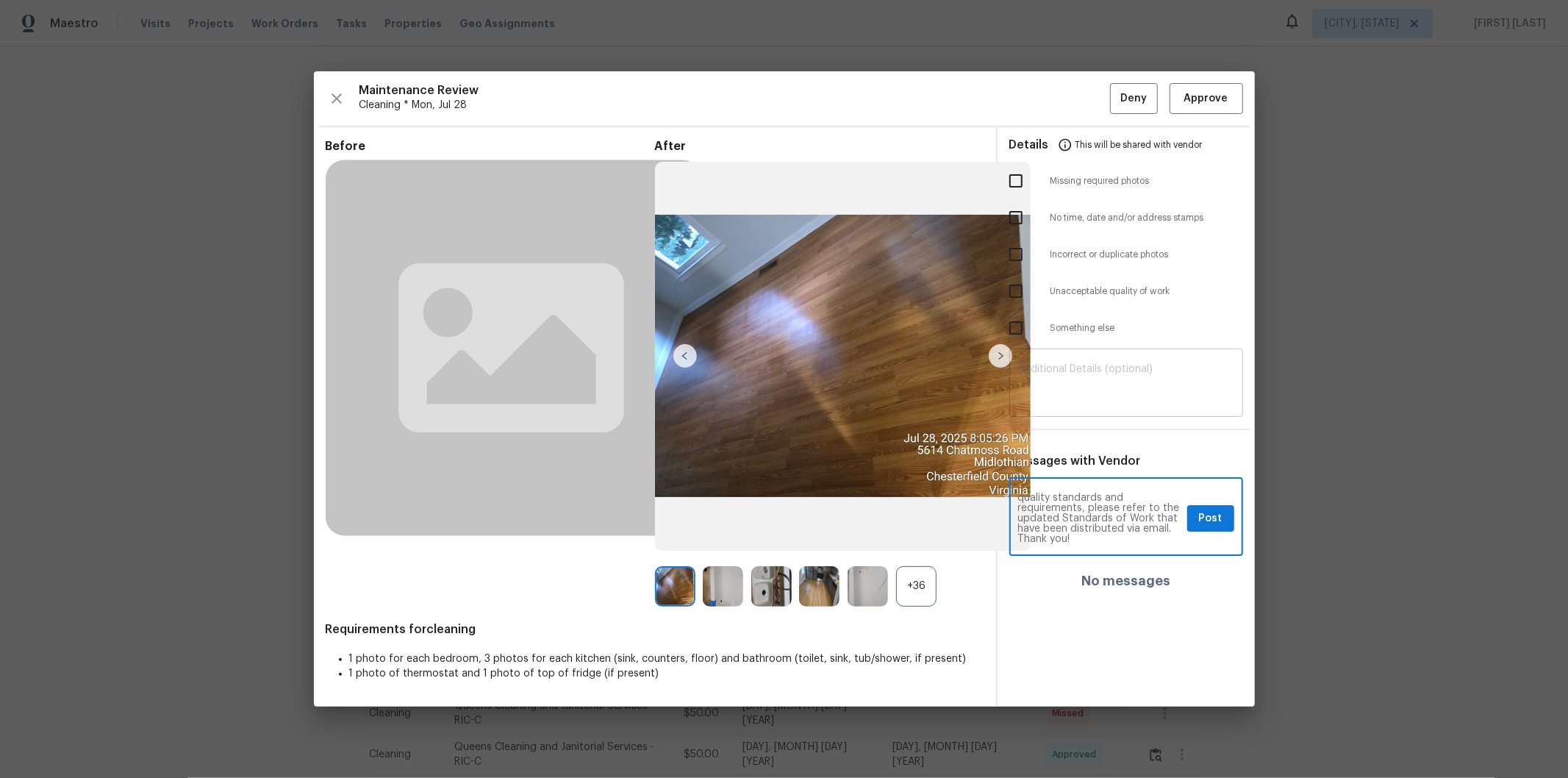 type on "Maintenance Audit Team: Hello! Unfortunately, this cleaning visit completed on [DATE] has been denied because we are missing the required photos for approval. For approval, please upload 1 bathroom sink photo only if the correct or missing photos were taken on the same day the visit was completed. If those photos are available, they must be uploaded within 48 hours of the original visit date. If the required photos were not taken on the day of the visit, the denial will remain in place. If you or your team need a refresher on the quality standards and requirements, please refer to the updated Standards of Work that have been distributed via email. Thank you!" 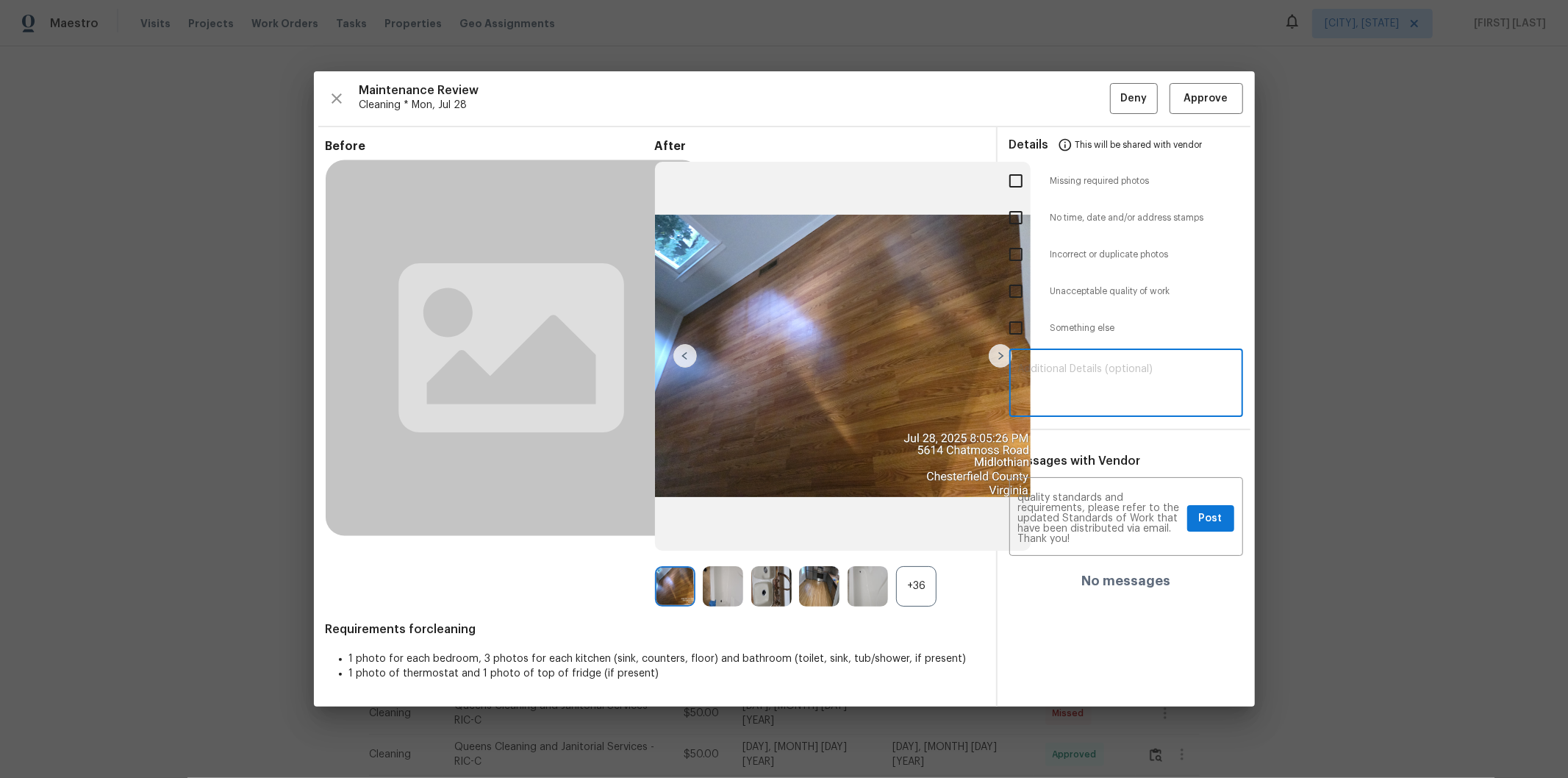 paste on "Maintenance Audit Team: Hello! Unfortunately, this cleaning visit completed on [DATE] has been denied because we are missing the required photos for approval. For approval, please upload 1 bathroom sink photo only if the correct or missing photos were taken on the same day the visit was completed. If those photos are available, they must be uploaded within 48 hours of the original visit date. If the required photos were not taken on the day of the visit, the denial will remain in place. If you or your team need a refresher on the quality standards and requirements, please refer to the updated Standards of Work that have been distributed via email. Thank you!" 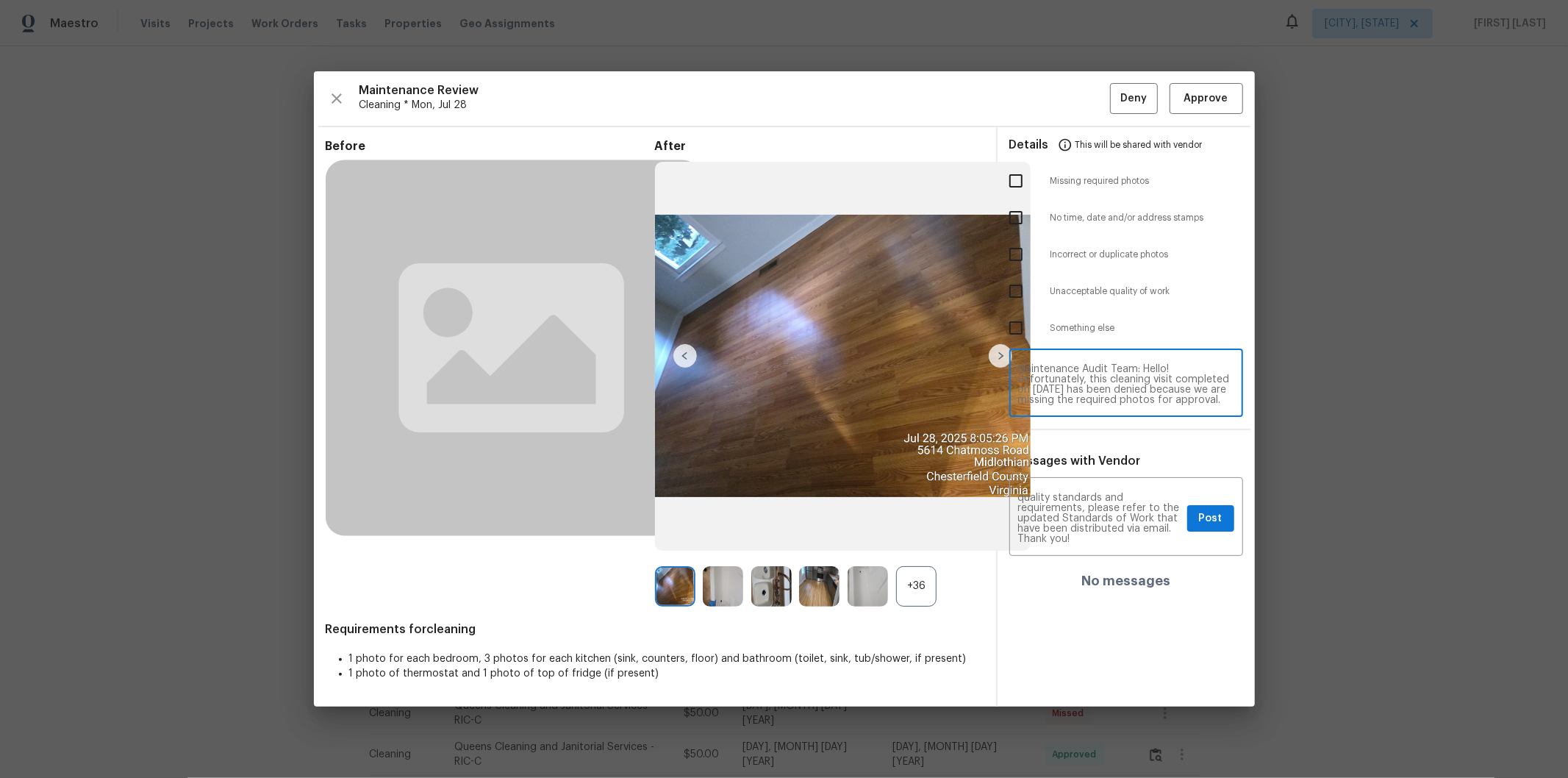 scroll, scrollTop: 143, scrollLeft: 0, axis: vertical 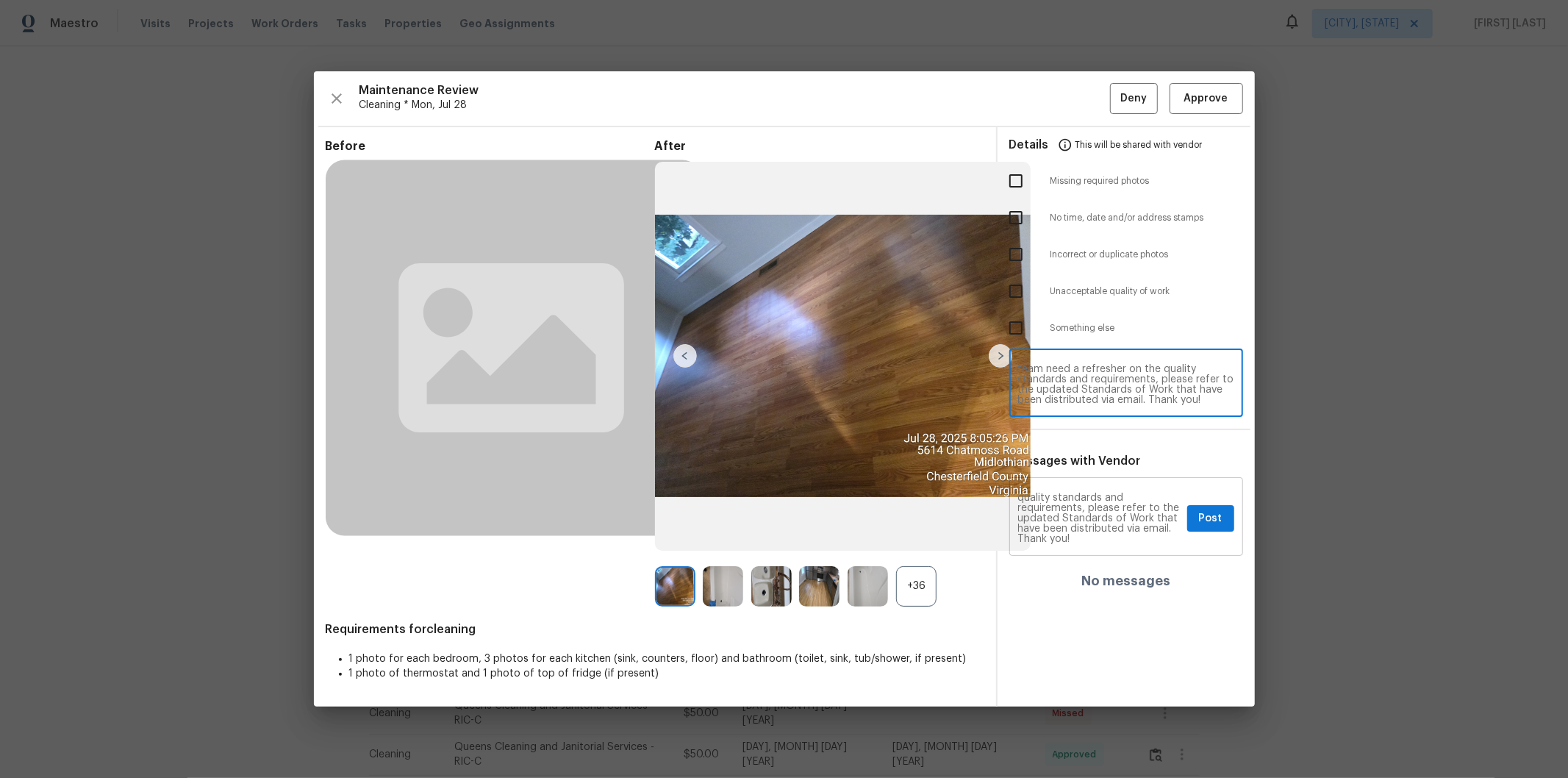 type on "Maintenance Audit Team: Hello! Unfortunately, this cleaning visit completed on [DATE] has been denied because we are missing the required photos for approval. For approval, please upload 1 bathroom sink photo only if the correct or missing photos were taken on the same day the visit was completed. If those photos are available, they must be uploaded within 48 hours of the original visit date. If the required photos were not taken on the day of the visit, the denial will remain in place. If you or your team need a refresher on the quality standards and requirements, please refer to the updated Standards of Work that have been distributed via email. Thank you!" 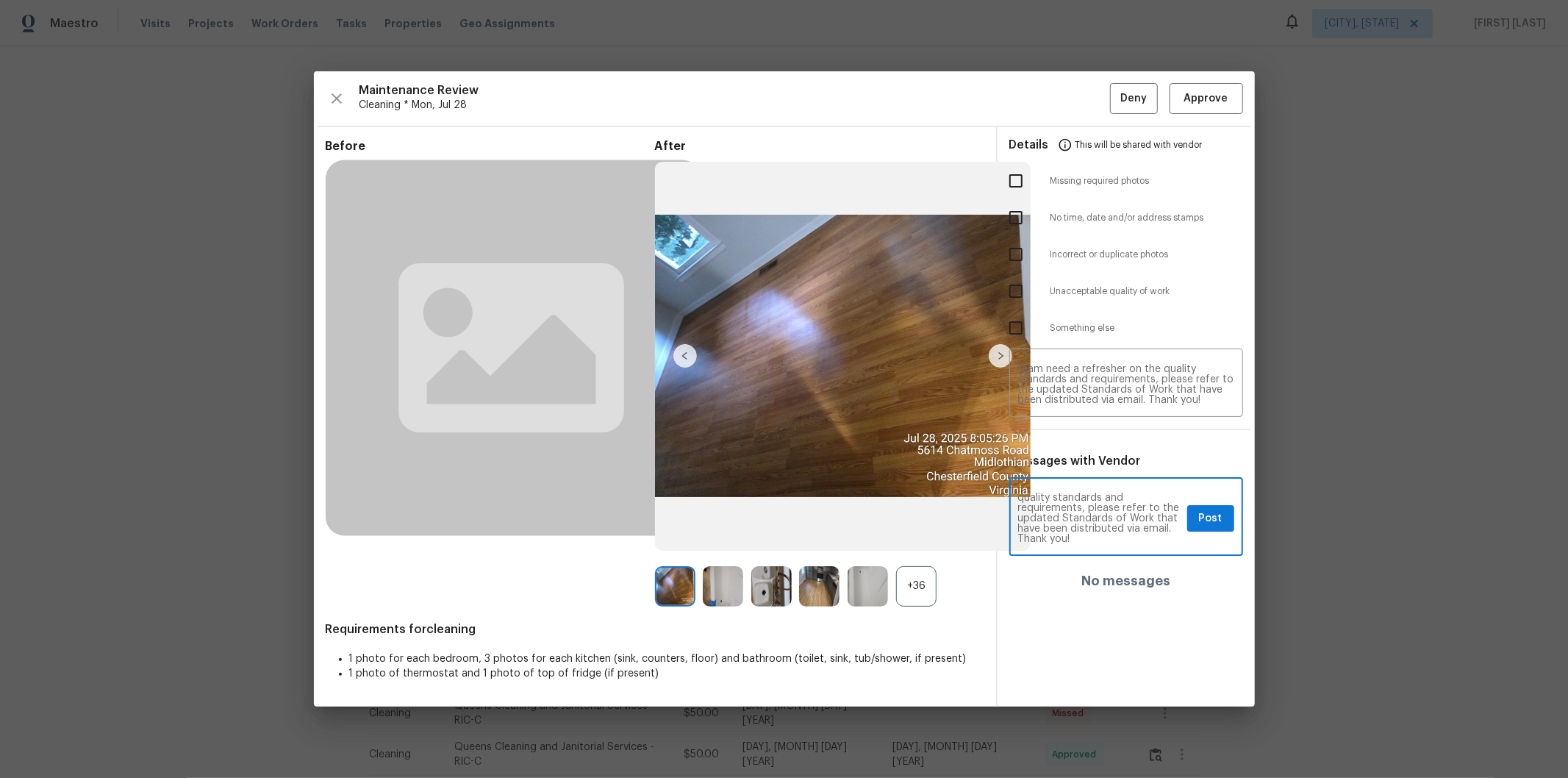 scroll, scrollTop: 0, scrollLeft: 0, axis: both 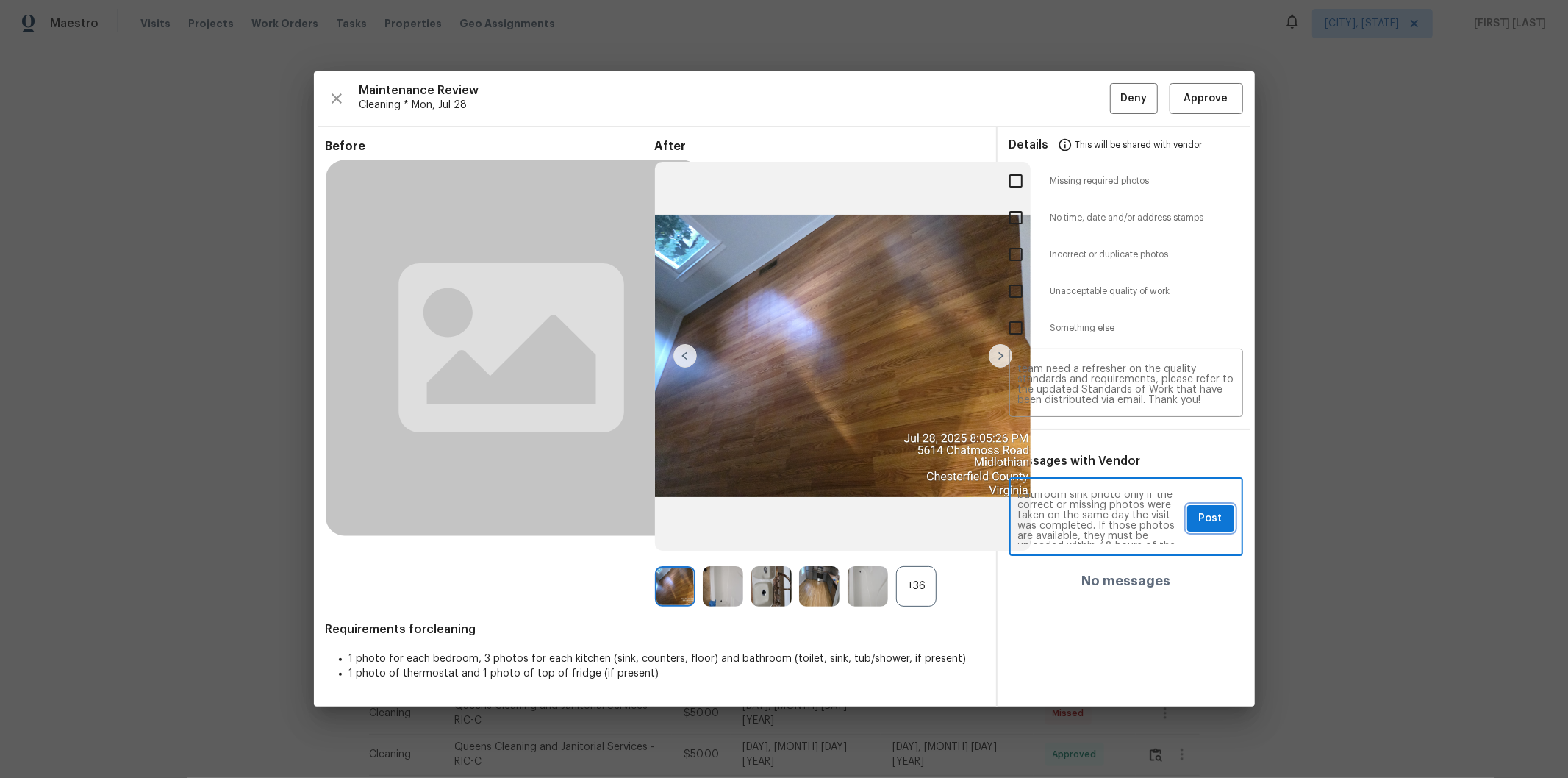 click on "Post" at bounding box center (1211, 518) 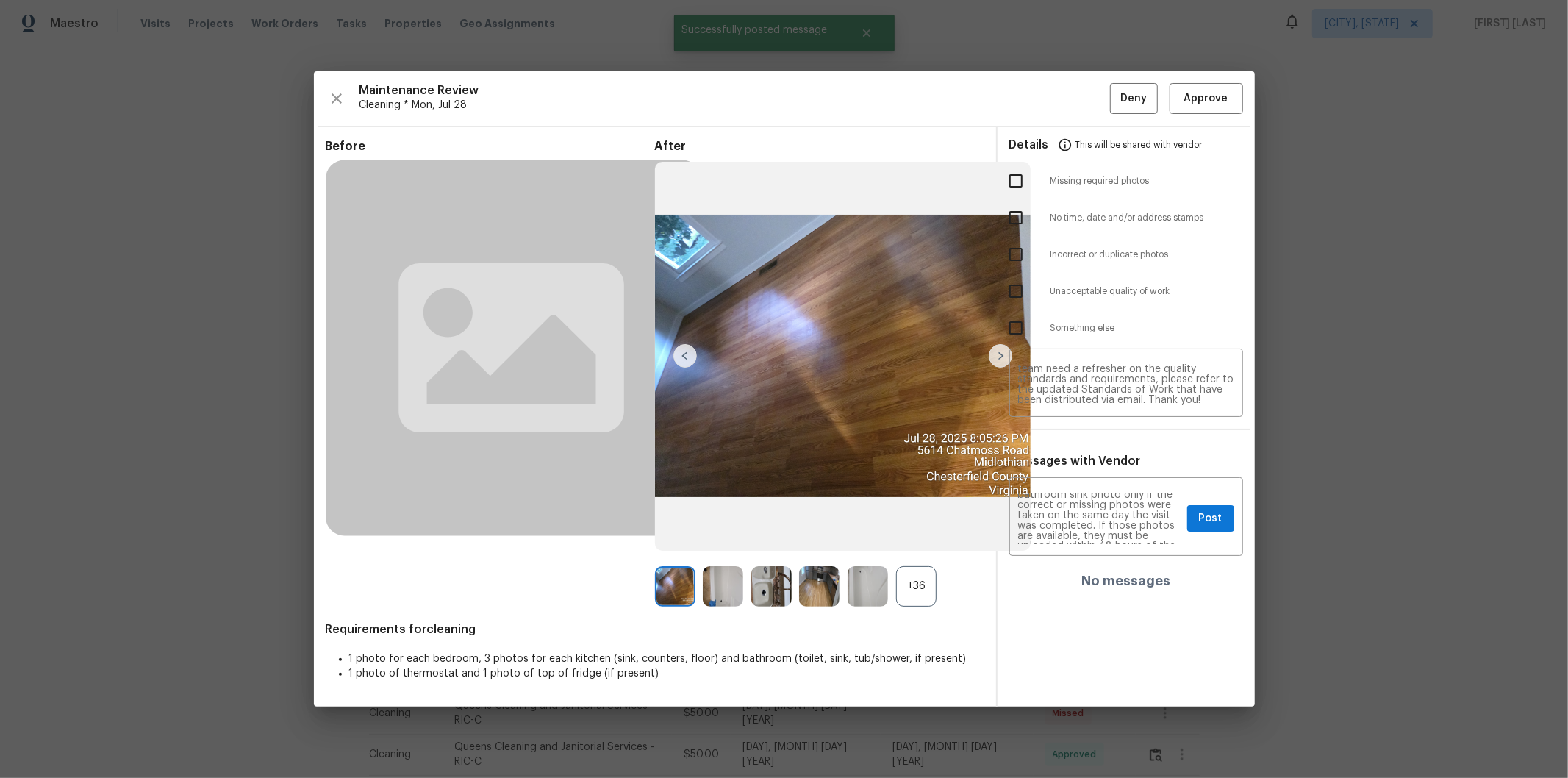 type 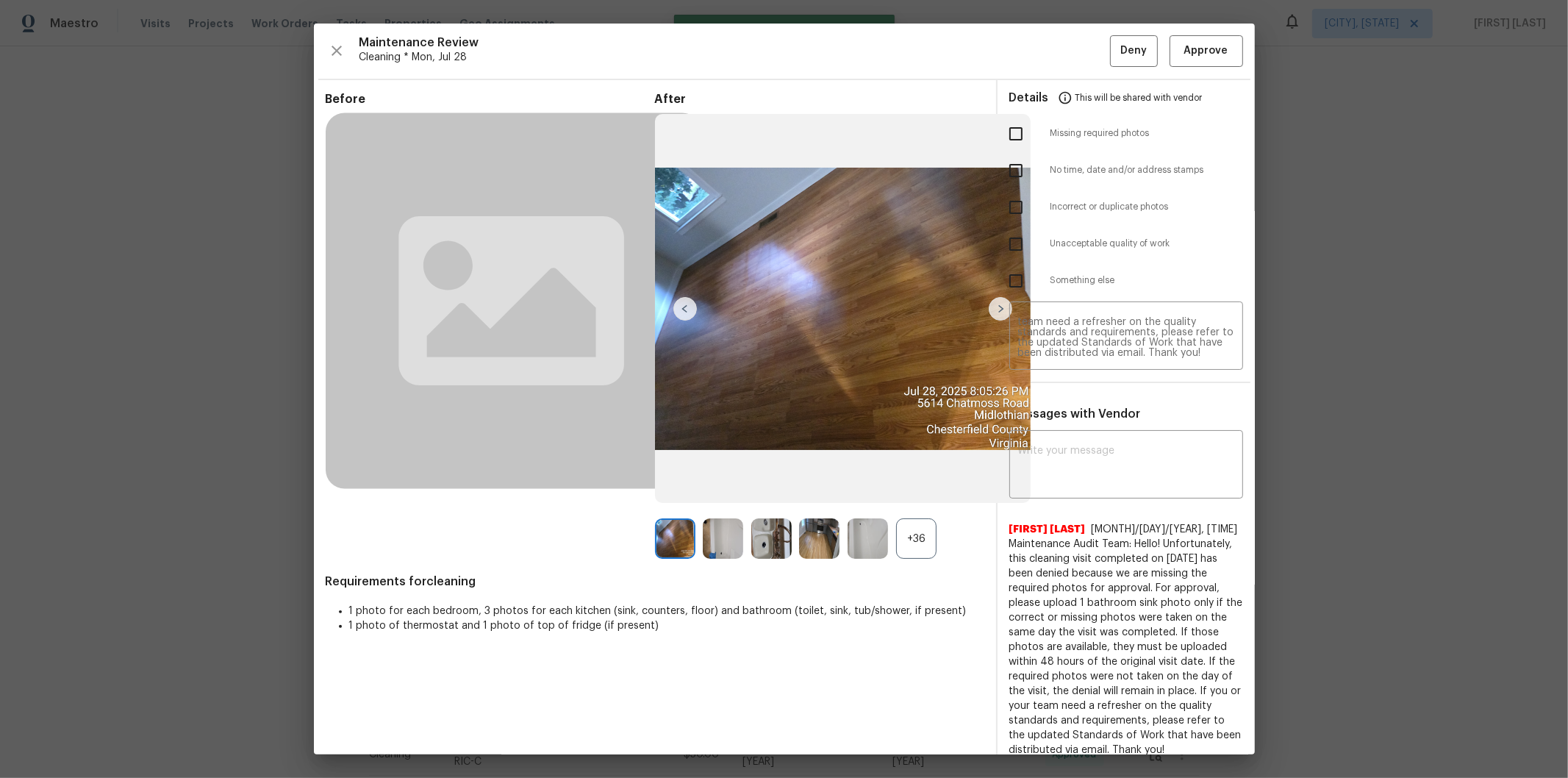 scroll, scrollTop: 0, scrollLeft: 0, axis: both 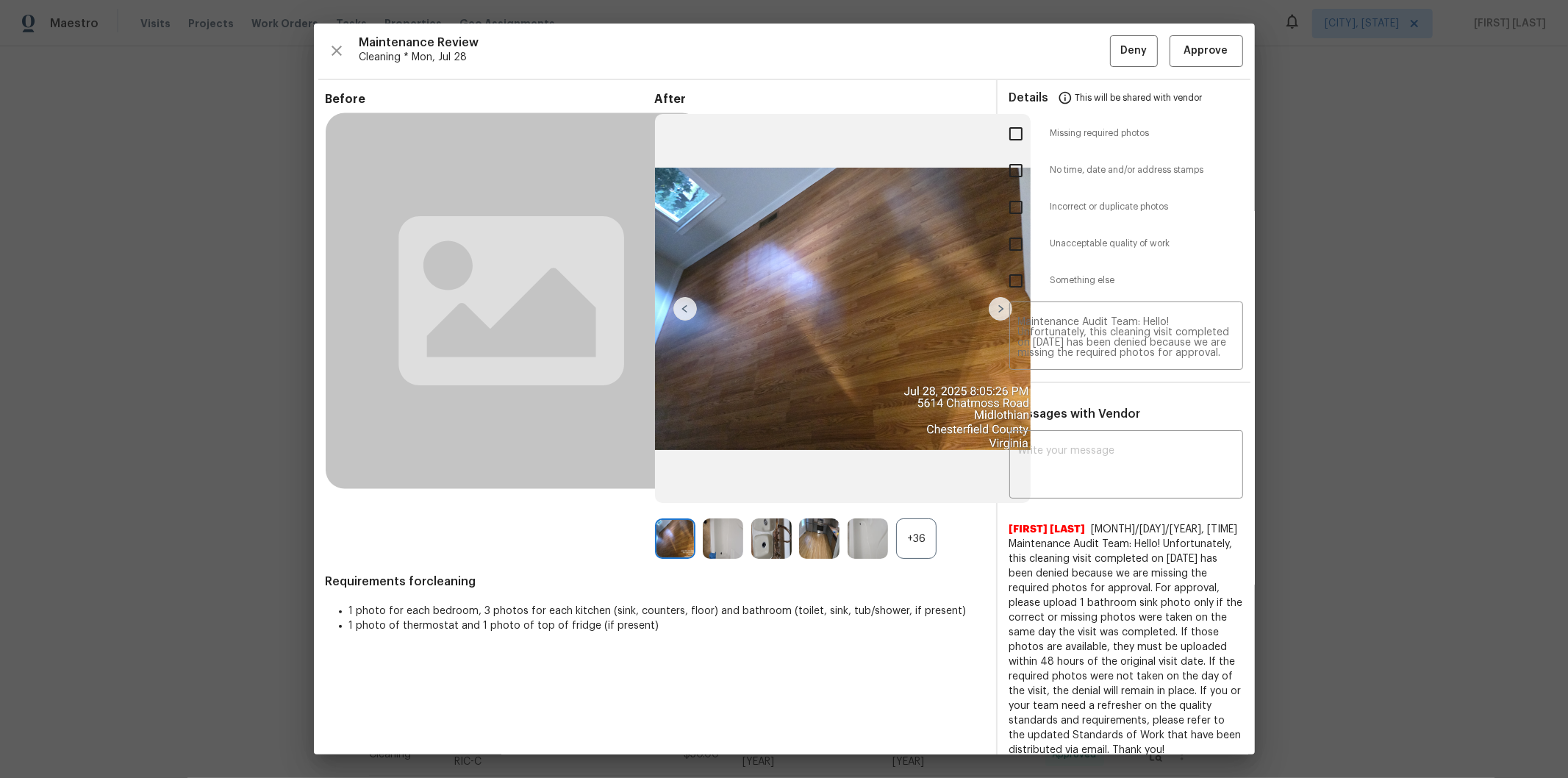 click at bounding box center (1016, 134) 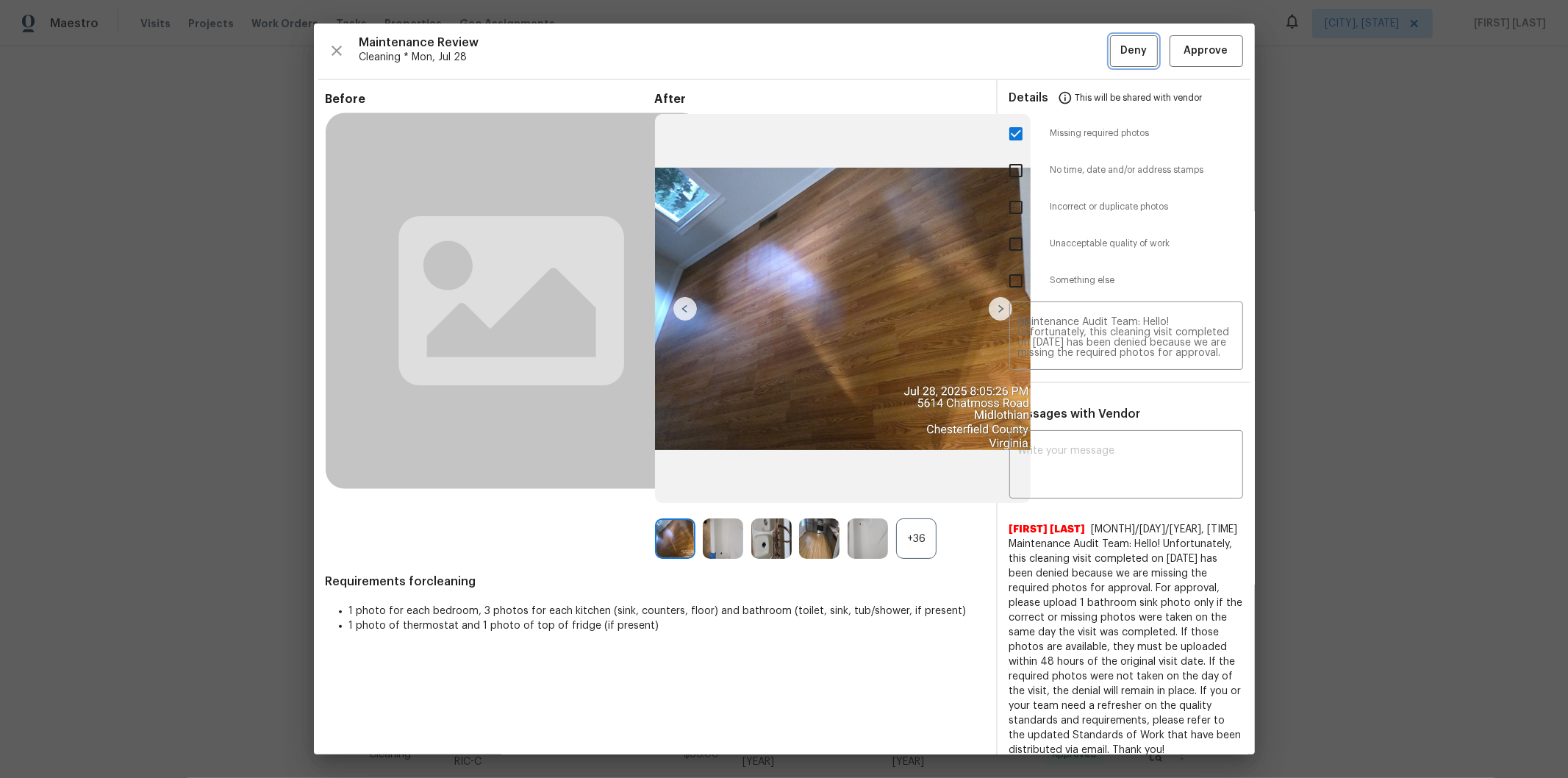 click on "Deny" at bounding box center (1134, 51) 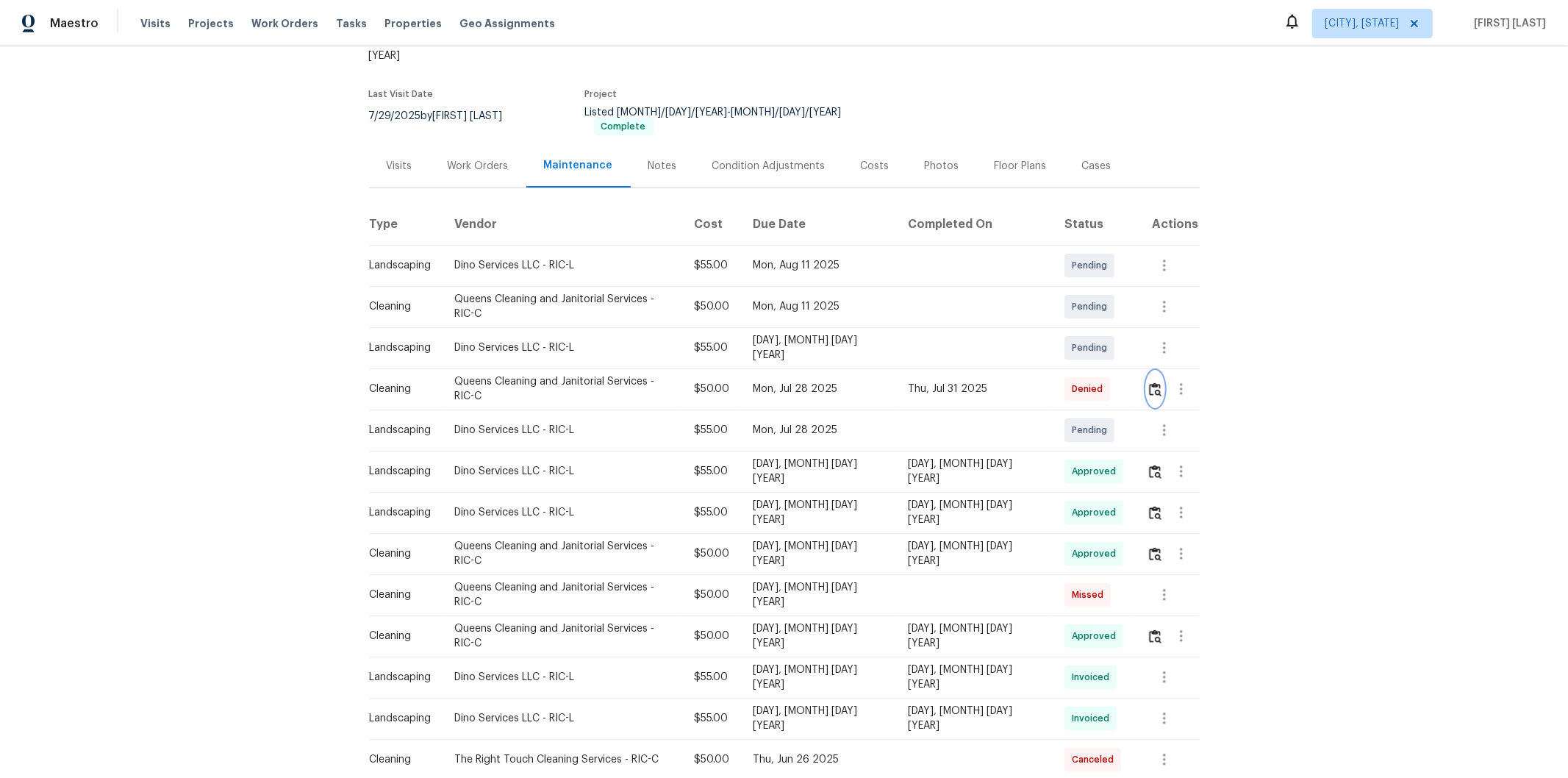 scroll, scrollTop: 0, scrollLeft: 0, axis: both 